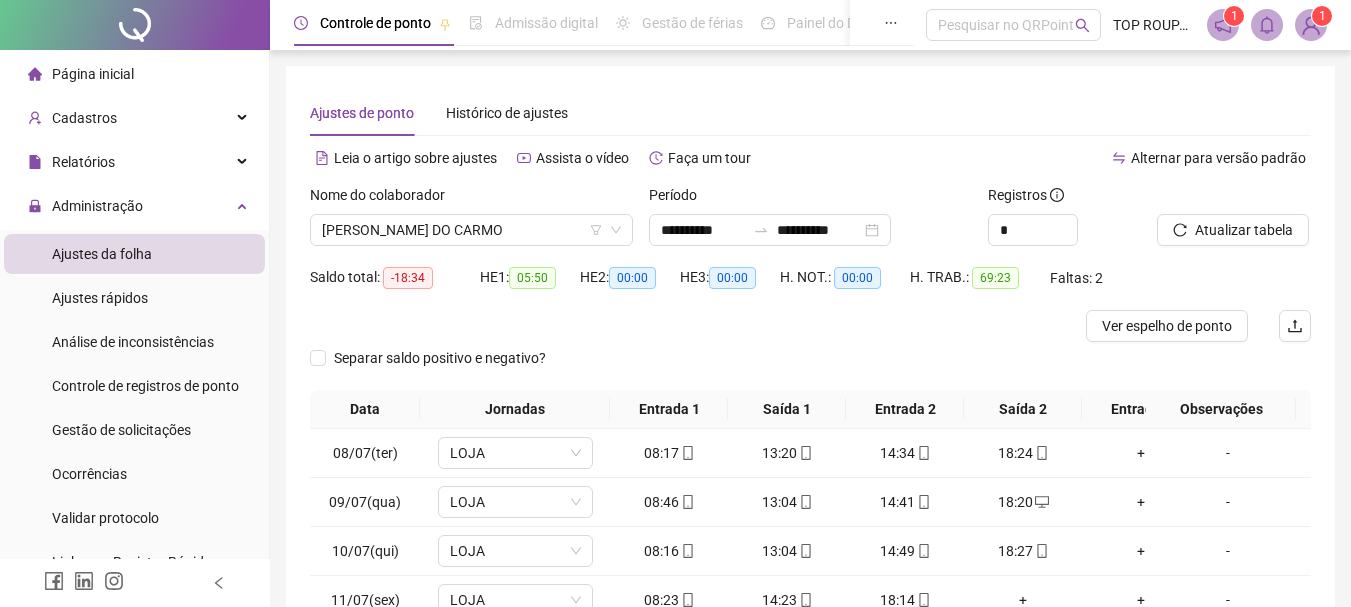 scroll, scrollTop: 0, scrollLeft: 0, axis: both 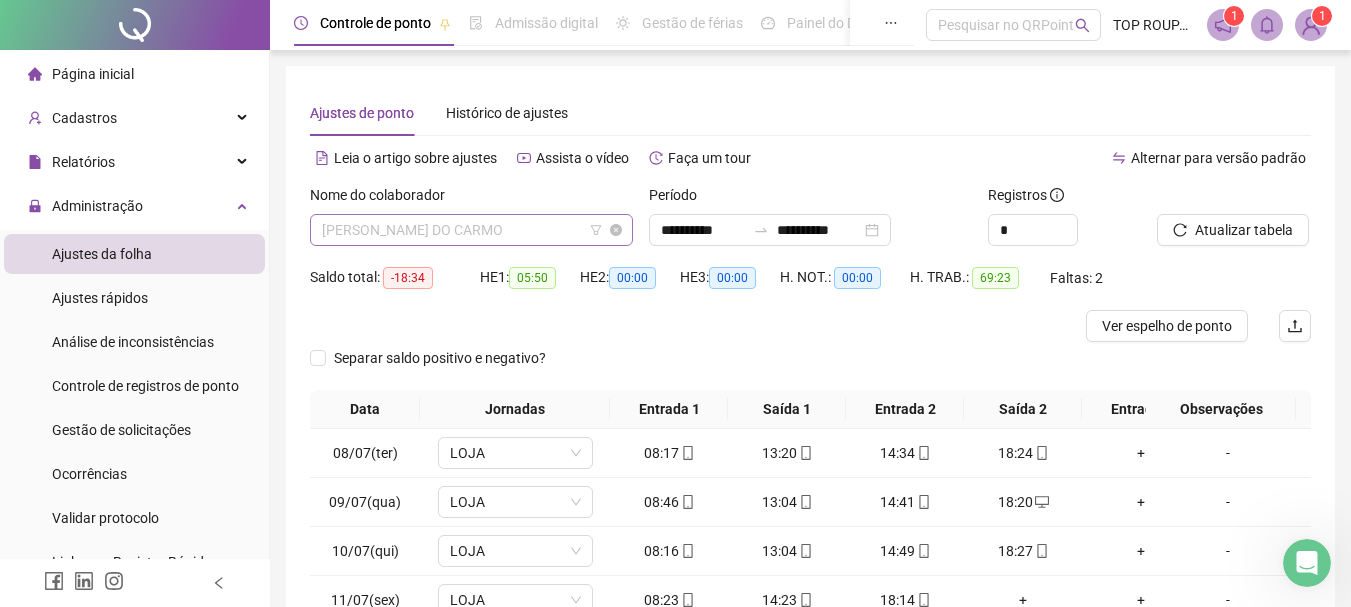 click on "[PERSON_NAME] DO CARMO" at bounding box center [471, 230] 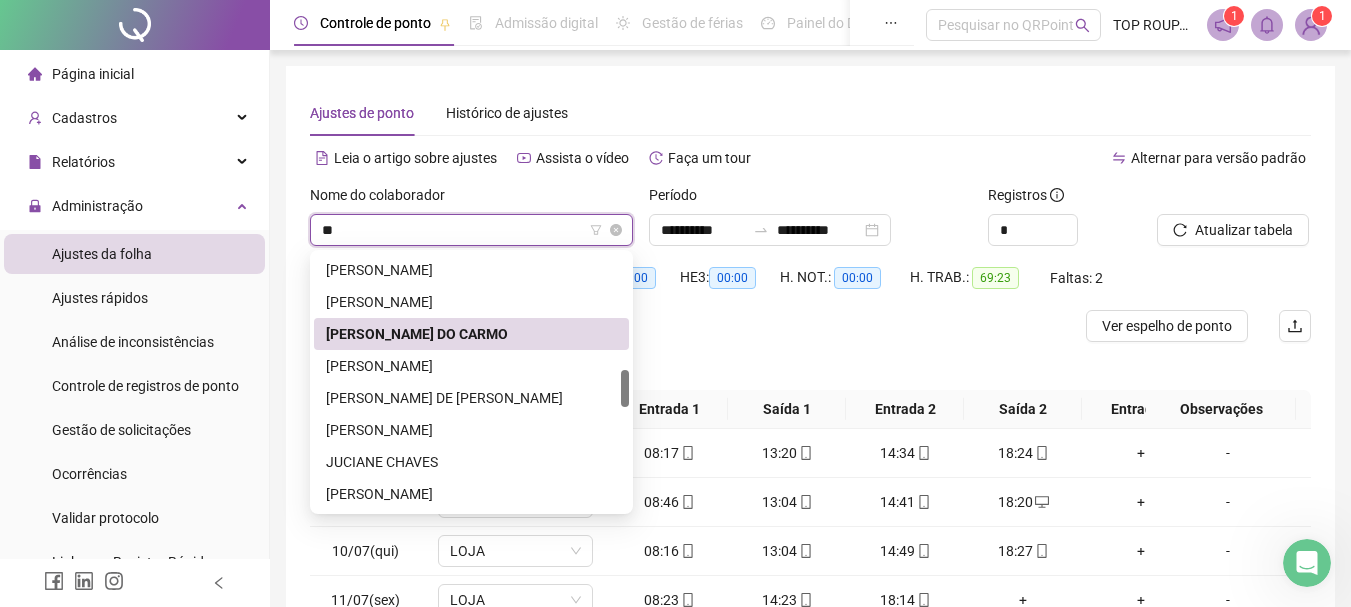 scroll, scrollTop: 416, scrollLeft: 0, axis: vertical 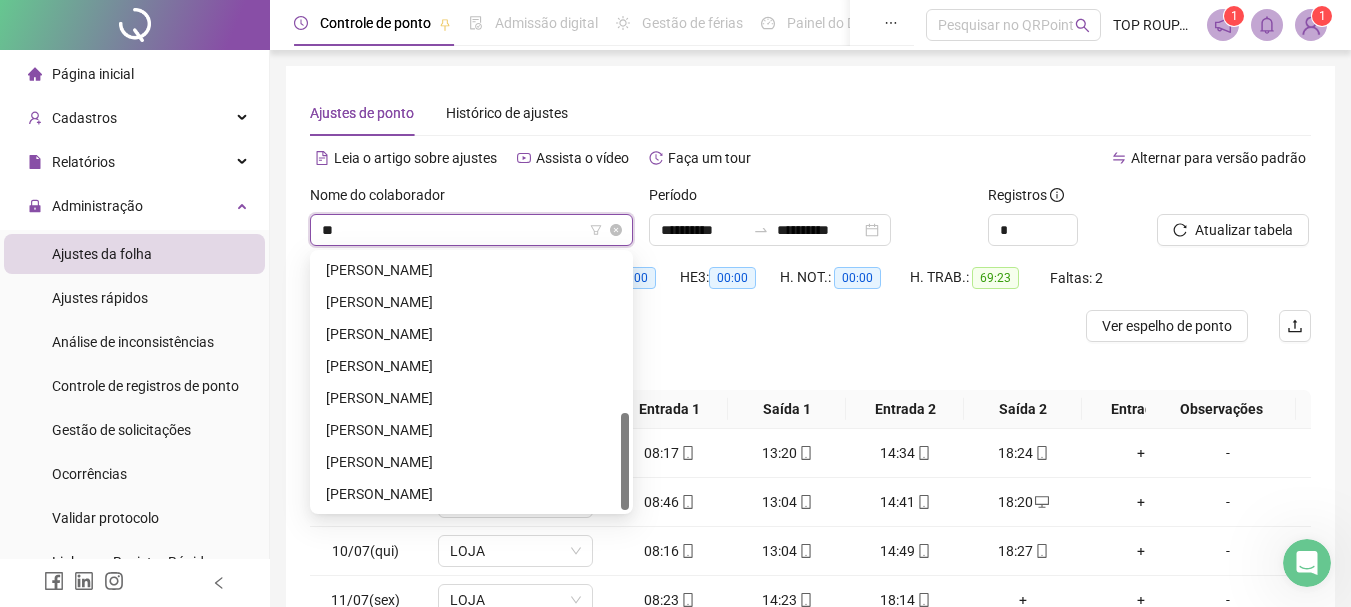 type on "***" 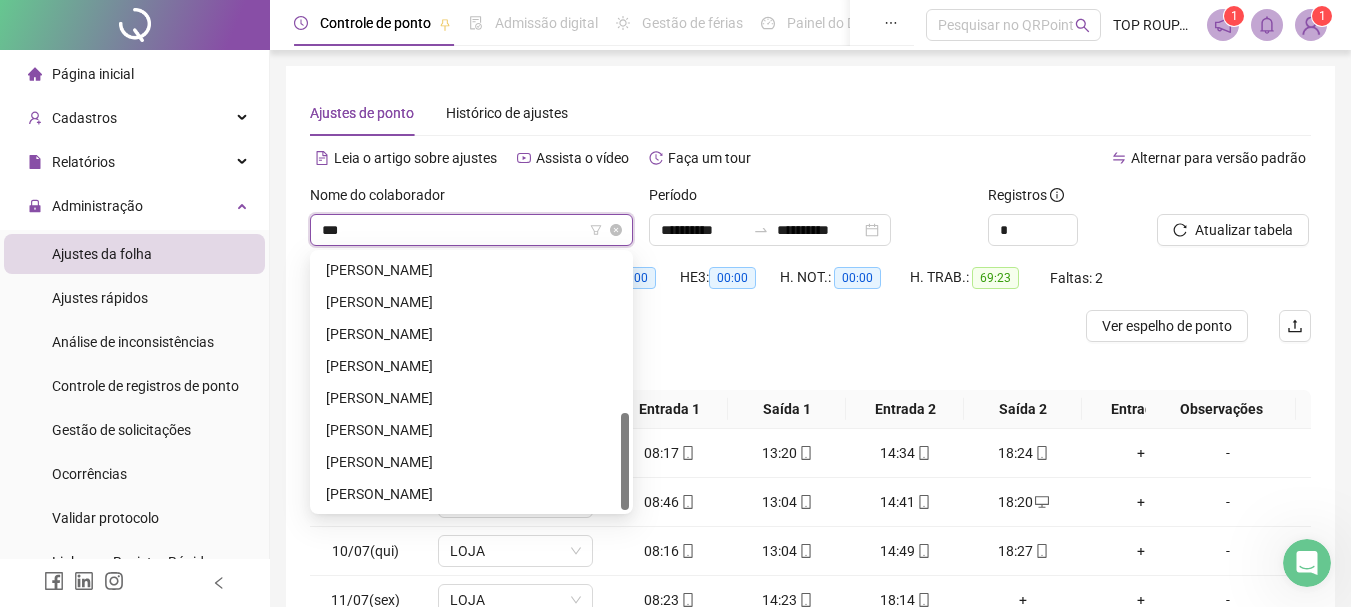 scroll, scrollTop: 0, scrollLeft: 0, axis: both 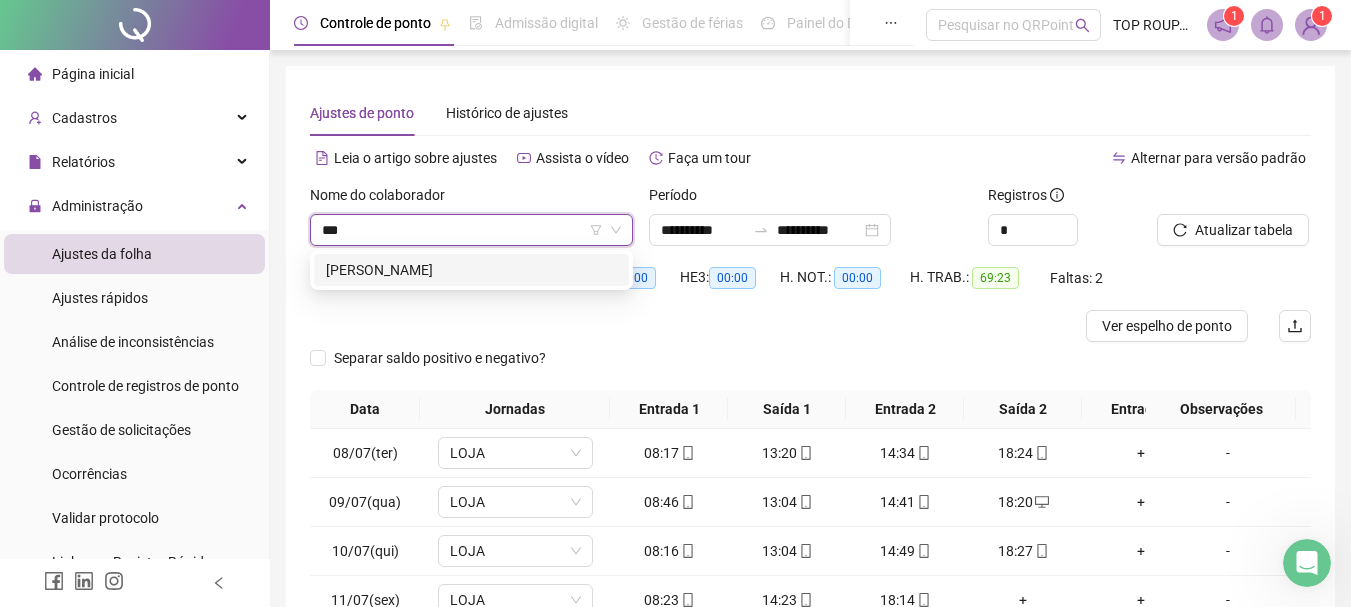 click on "[PERSON_NAME]" at bounding box center (471, 270) 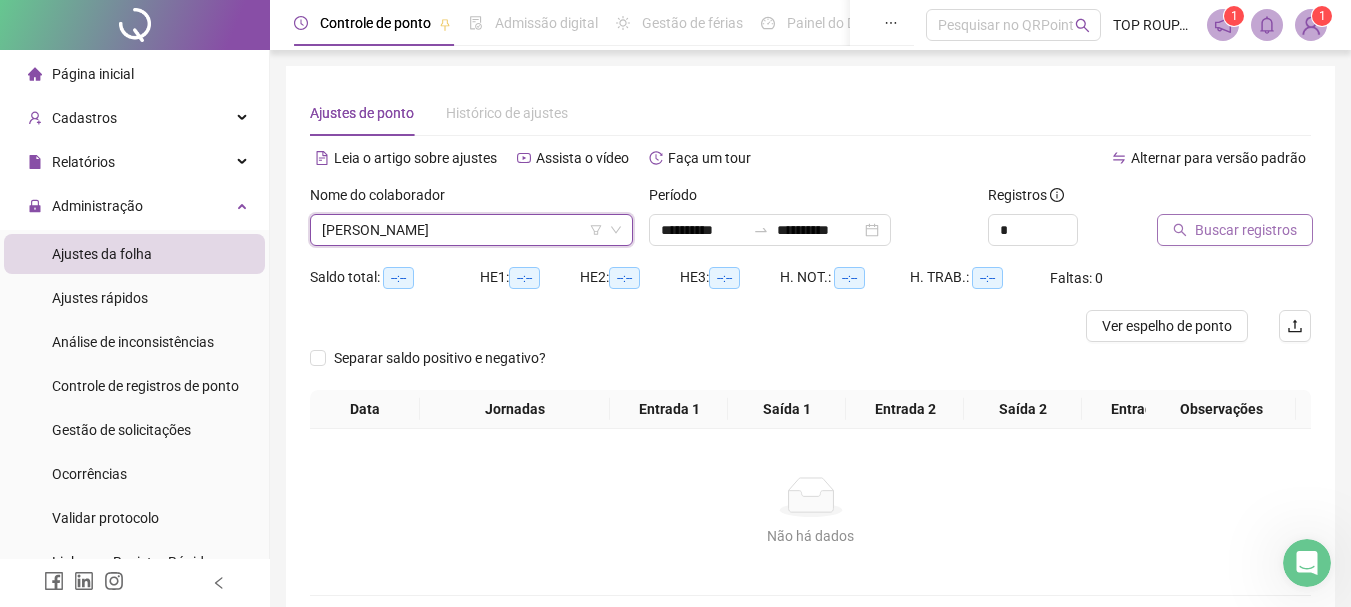 click on "Buscar registros" at bounding box center (1246, 230) 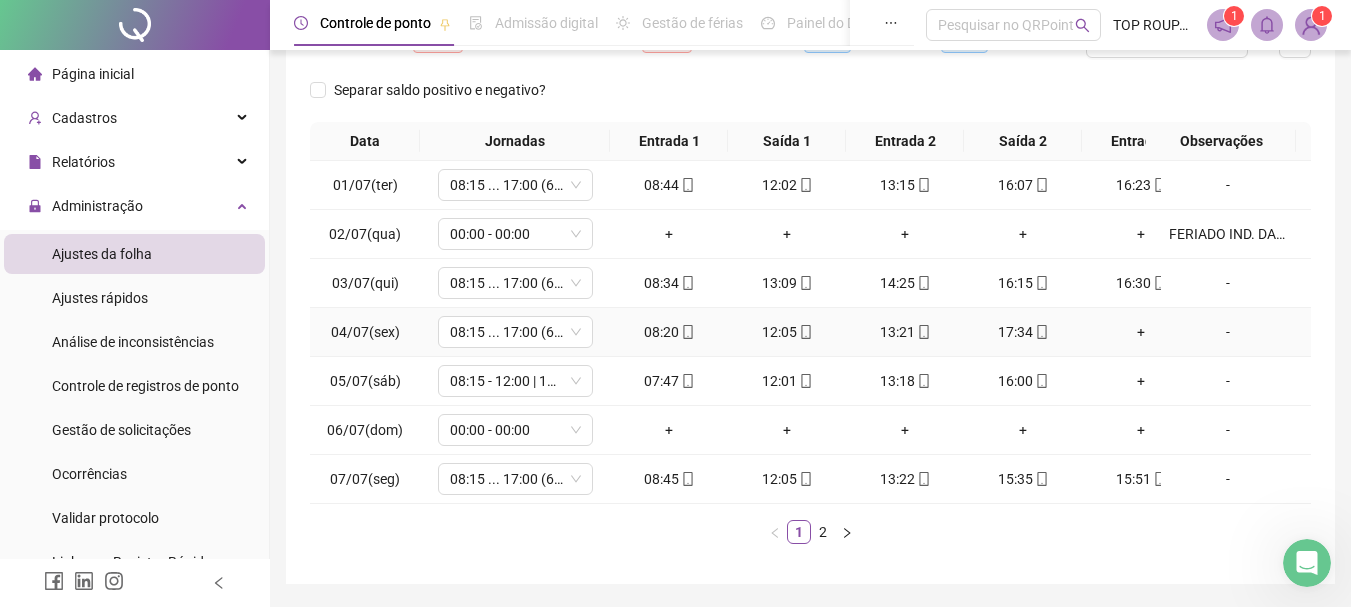 scroll, scrollTop: 362, scrollLeft: 0, axis: vertical 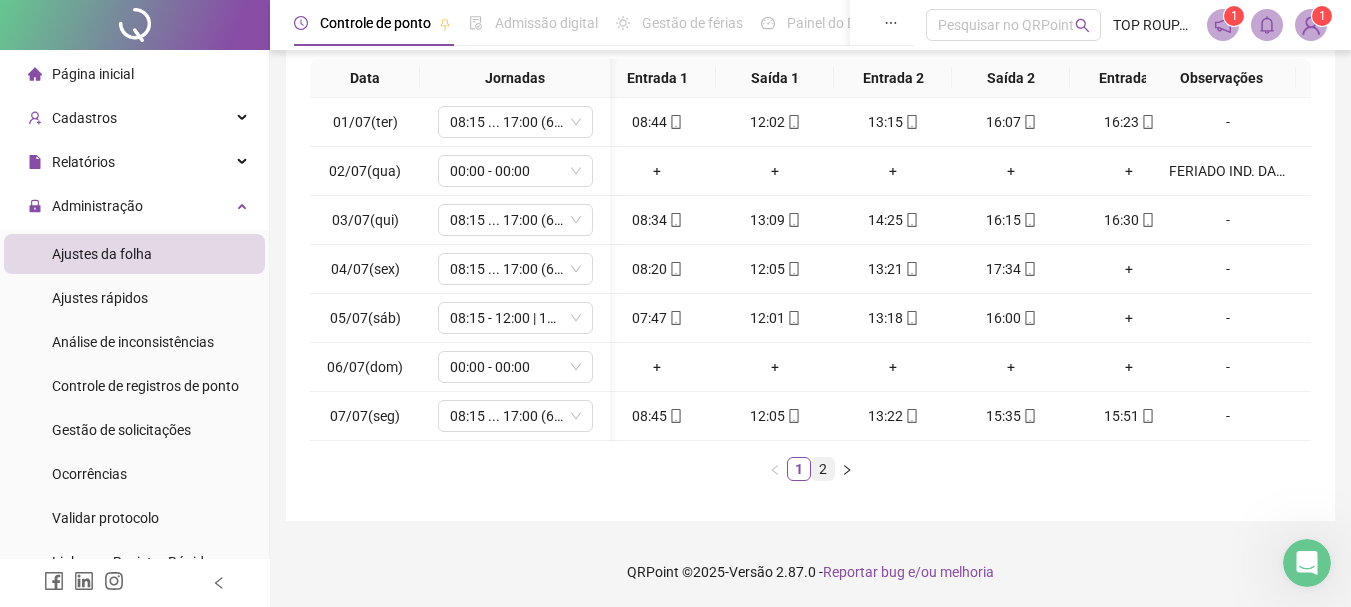 click on "2" at bounding box center (823, 469) 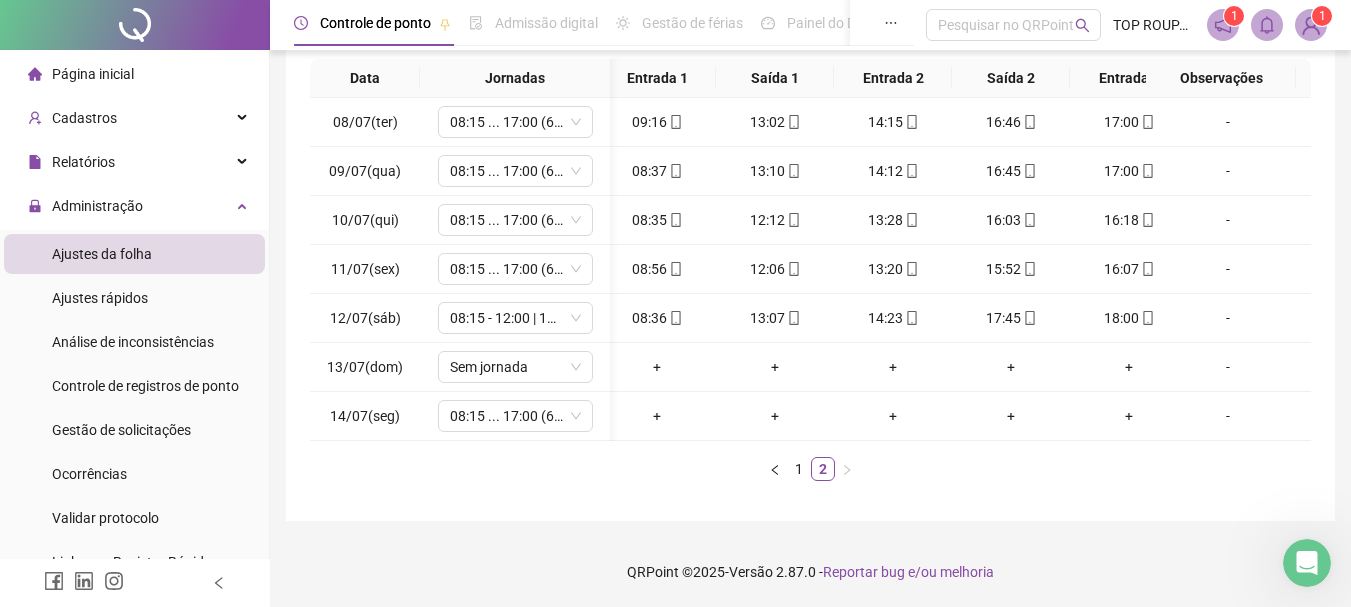 scroll, scrollTop: 0, scrollLeft: 38, axis: horizontal 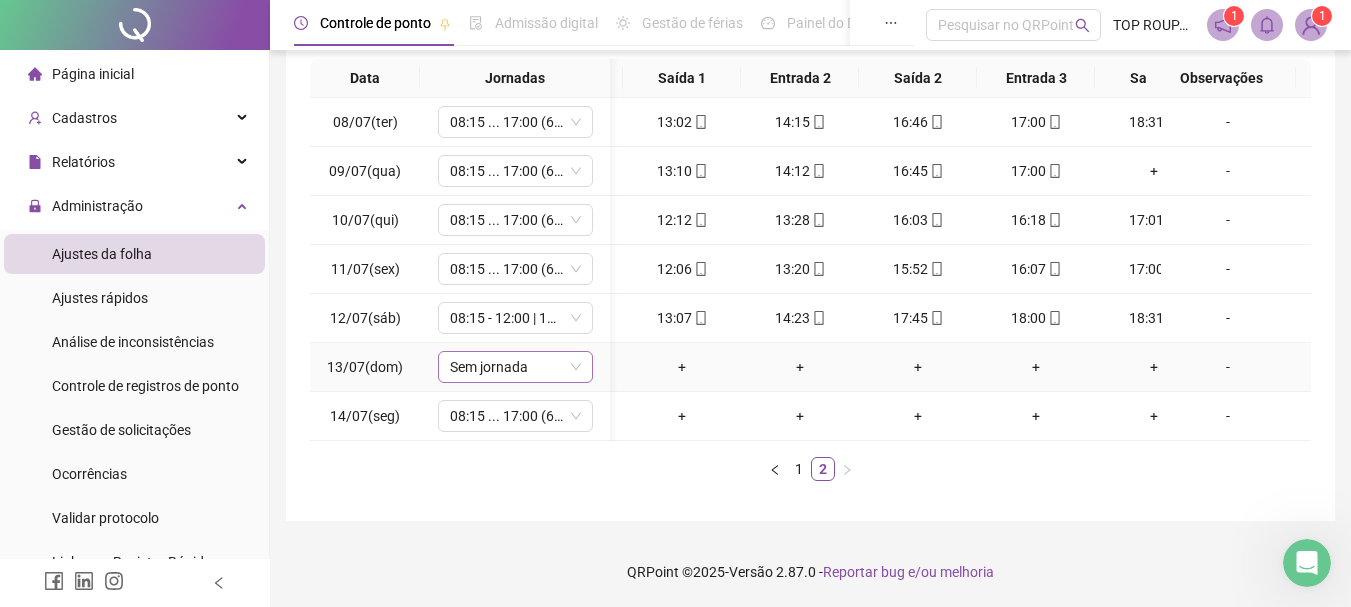 click on "Sem jornada" at bounding box center (515, 367) 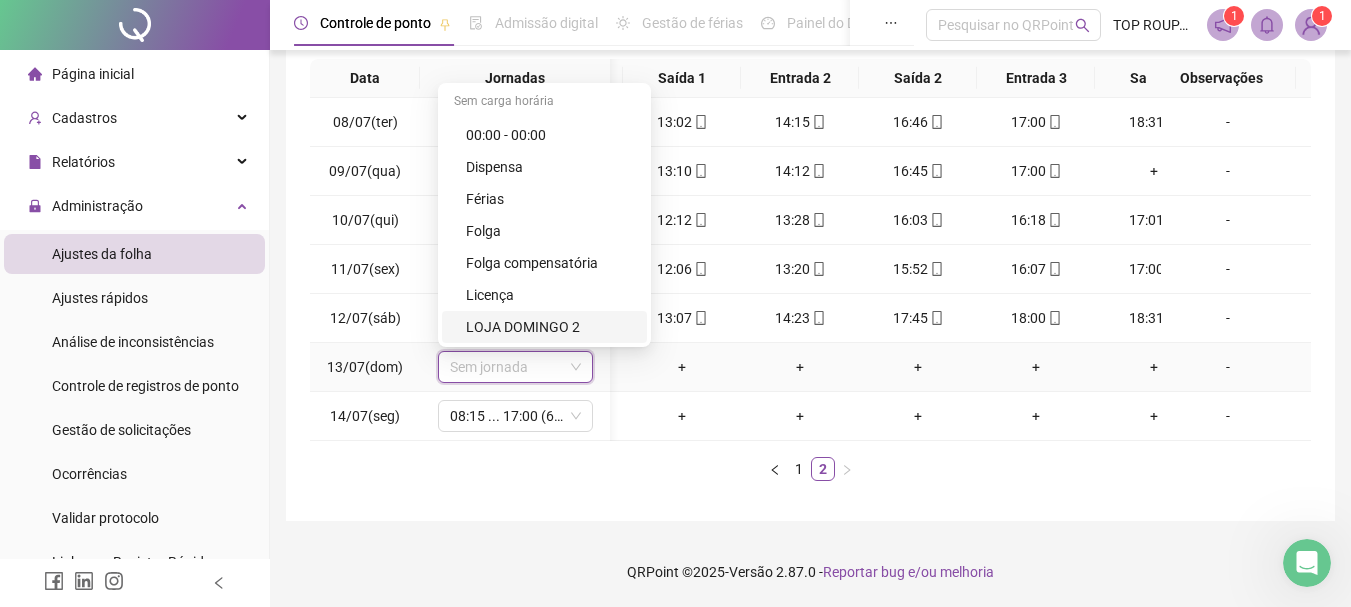 scroll, scrollTop: 100, scrollLeft: 0, axis: vertical 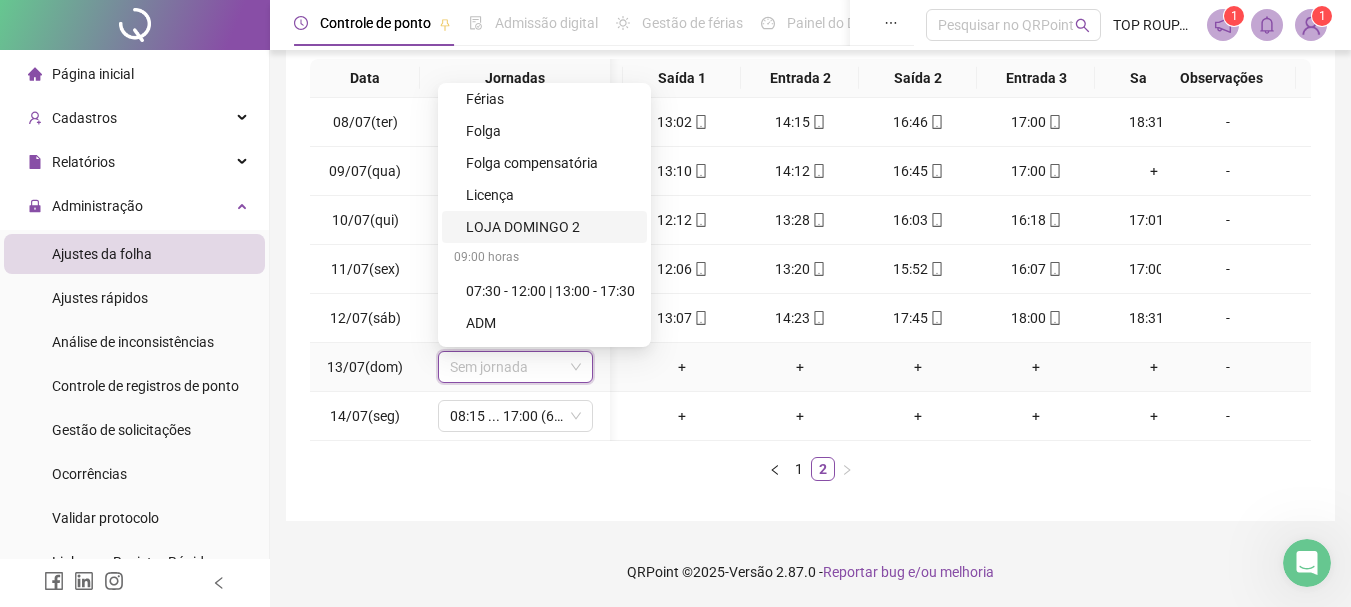 click on "LOJA DOMINGO 2" at bounding box center (550, 227) 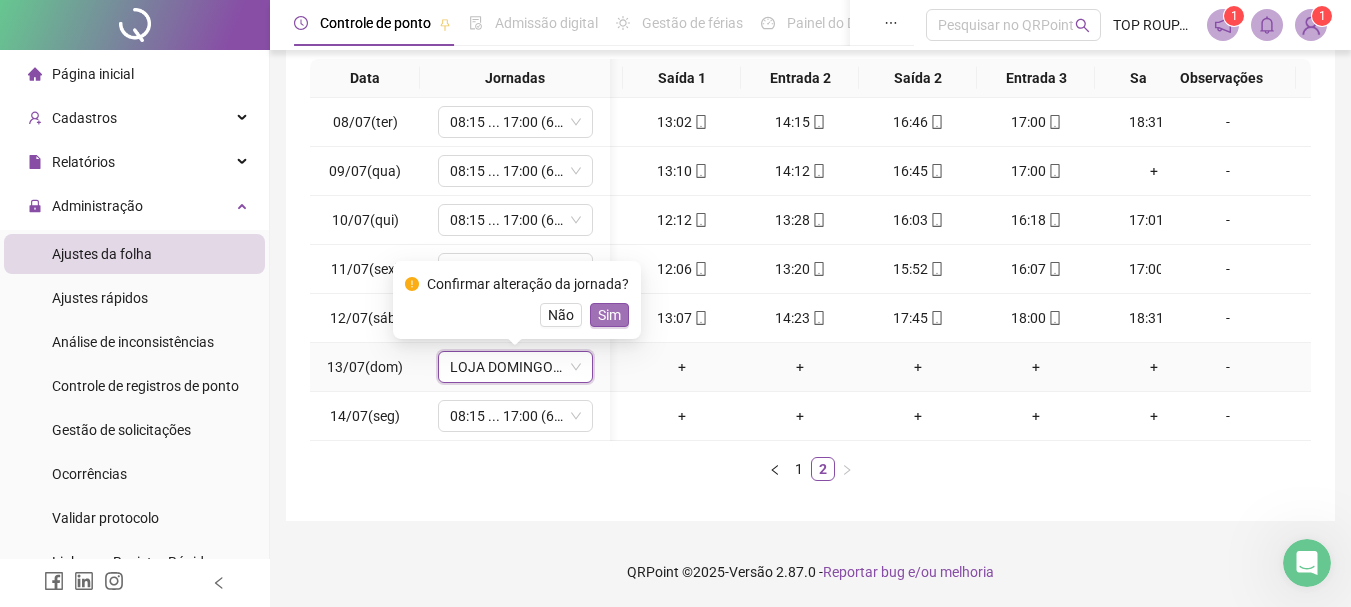 click on "Sim" at bounding box center [609, 315] 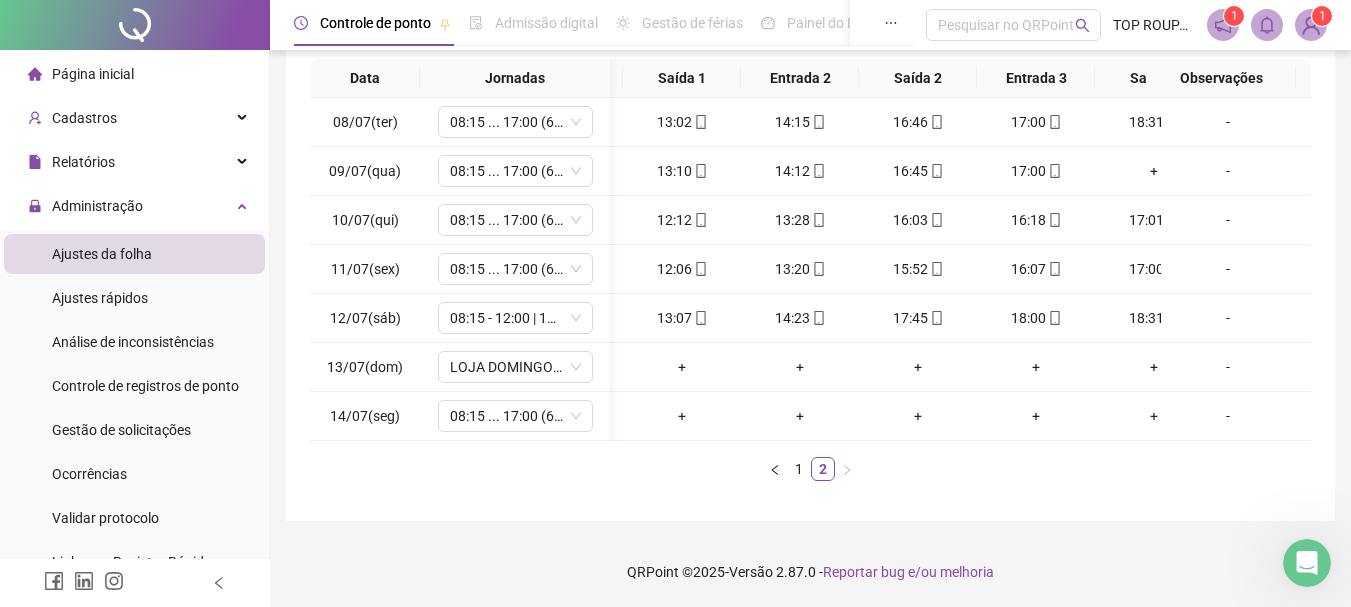 scroll, scrollTop: 0, scrollLeft: 115, axis: horizontal 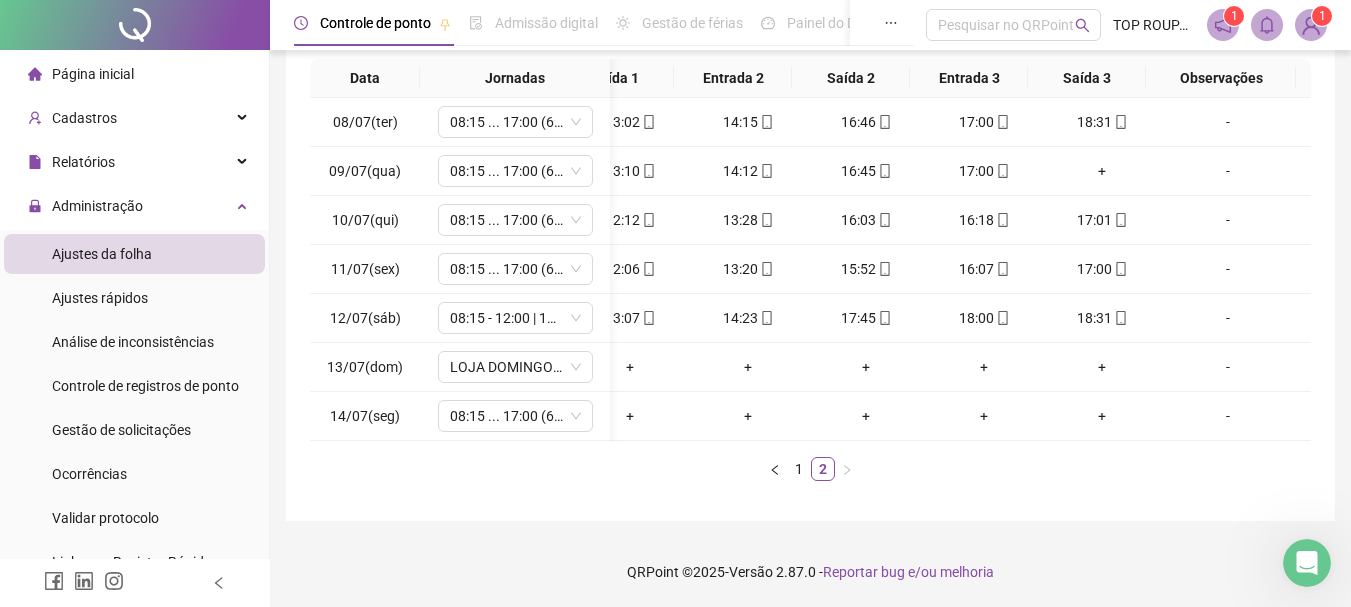 click on "1 2" at bounding box center [810, 469] 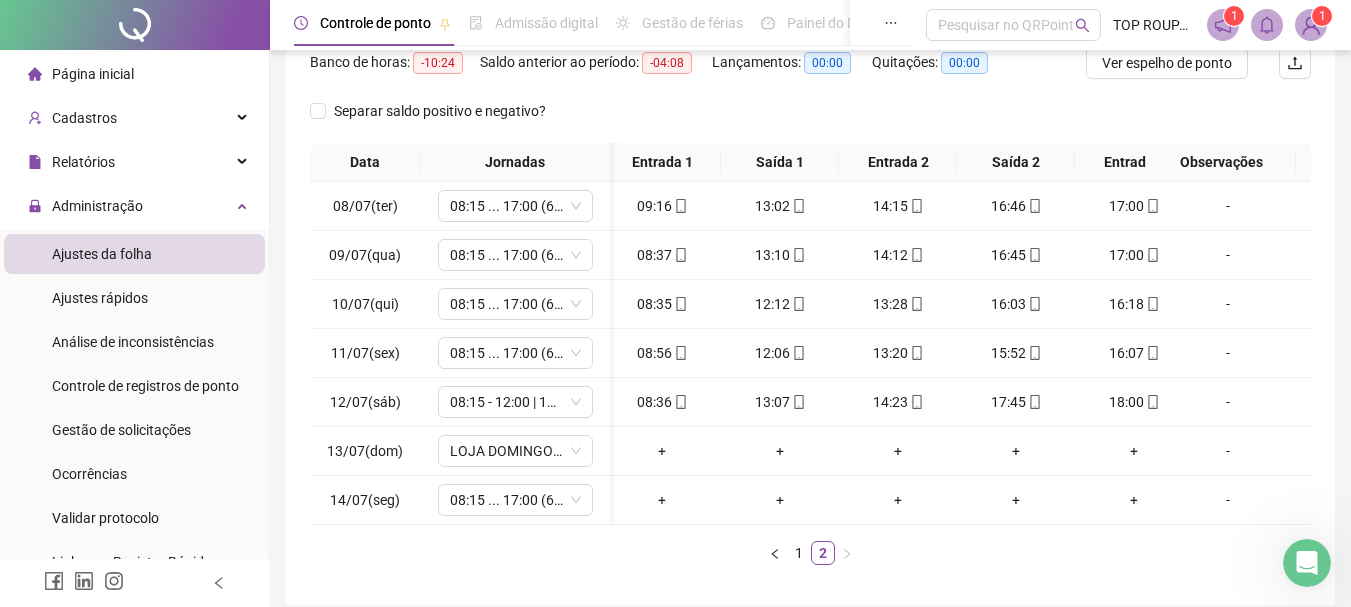 scroll, scrollTop: 262, scrollLeft: 0, axis: vertical 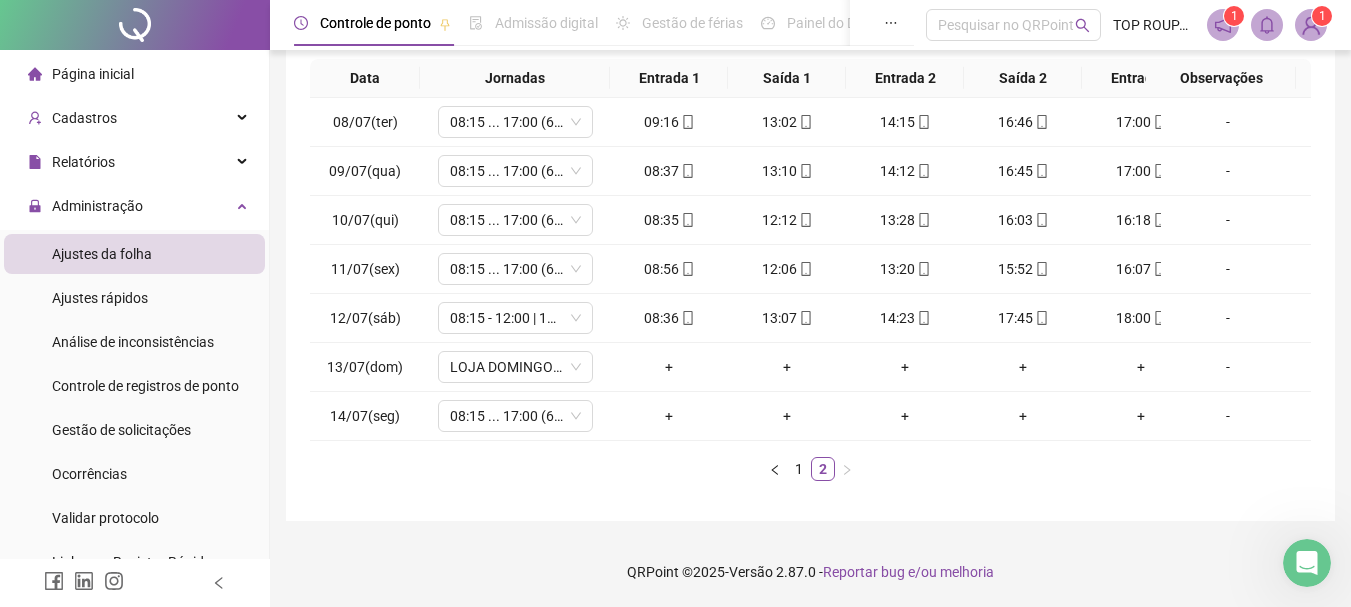 click on "Data Jornadas Entrada 1 Saída 1 Entrada 2 Saída 2 Entrada 3 Saída 3 Observações                   08/07(ter) 08:15 ... 17:00 (6 HORAS) 09:16 13:02 14:15 16:46 17:00 18:31 [DATE](qua) 08:15 ... 17:00 (6 HORAS) 08:37 13:10 14:12 16:45 17:00 + - 10/07(qui) 08:15 ... 17:00 (6 HORAS) 08:35 12:12 13:28 16:03 16:18 17:01 [DATE](sex) 08:15 ... 17:00 (6 HORAS) 08:56 12:06 13:20 15:52 16:07 17:00 [DATE](sáb) 08:15 - 12:00 | 13:15 - 16:00 08:36 13:07 14:23 17:45 18:00 18:31 [DATE](dom) LOJA DOMINGO 2 + + + + + + - 14/07(seg) 08:15 ... 17:00 (6 HORAS) + + + + + + - 1 2" at bounding box center (810, 270) 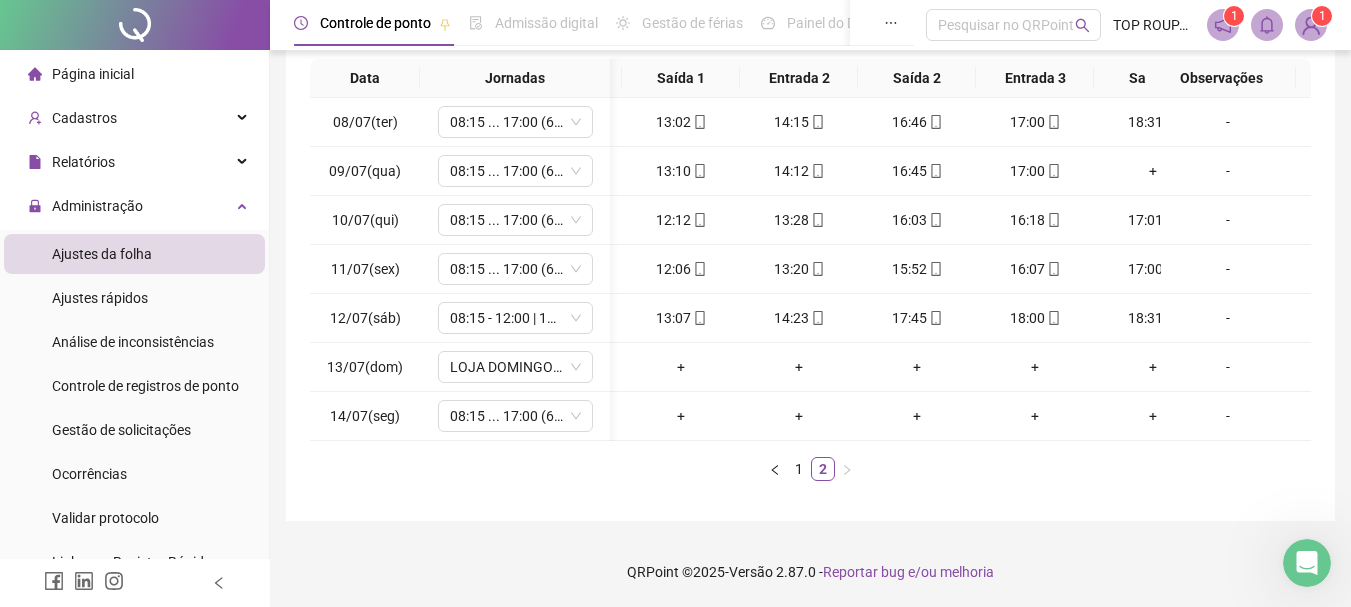 scroll, scrollTop: 0, scrollLeft: 172, axis: horizontal 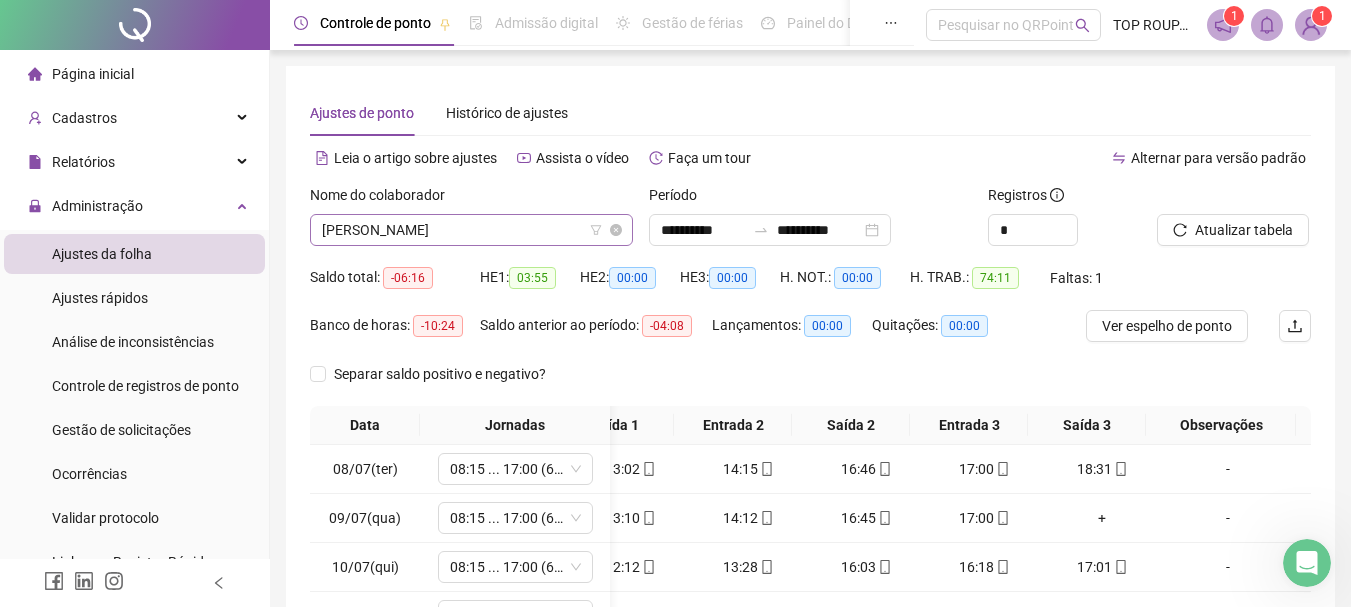 click on "[PERSON_NAME]" at bounding box center [471, 230] 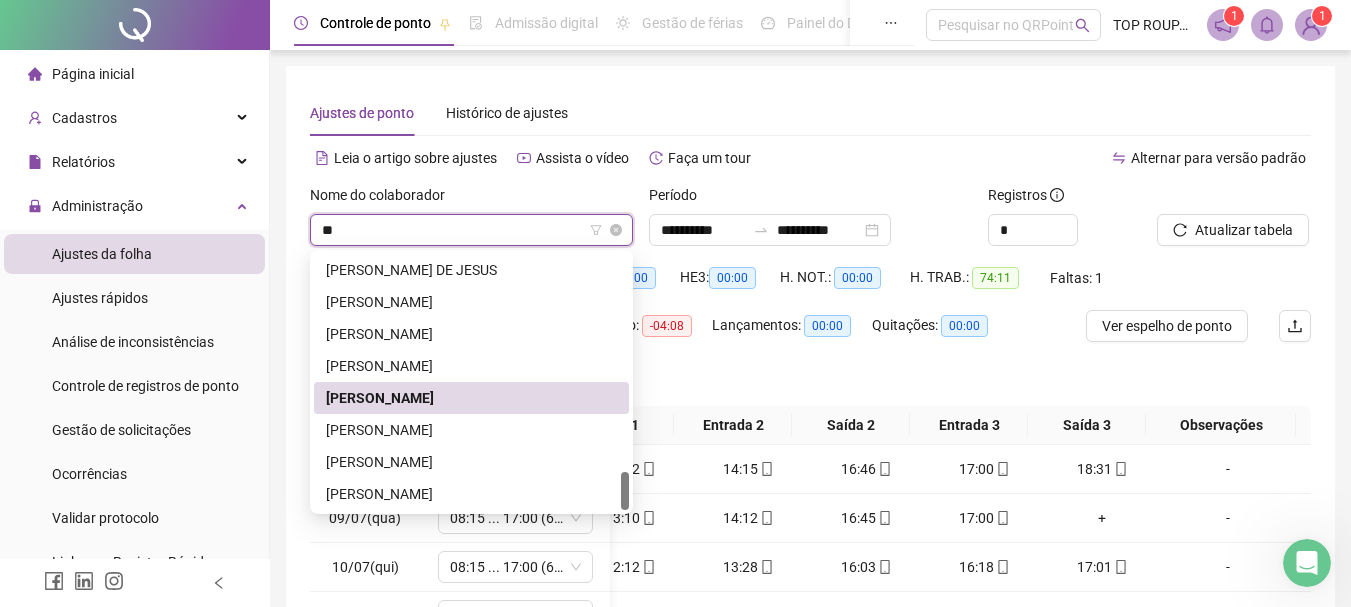 scroll, scrollTop: 96, scrollLeft: 0, axis: vertical 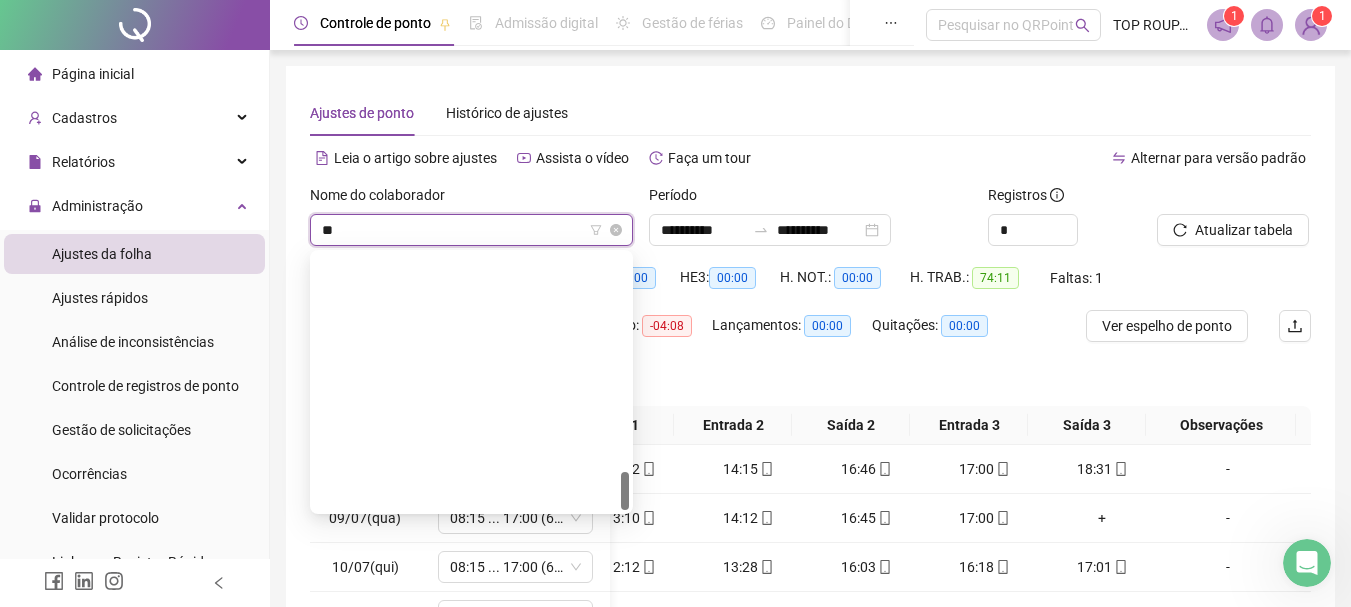 type on "***" 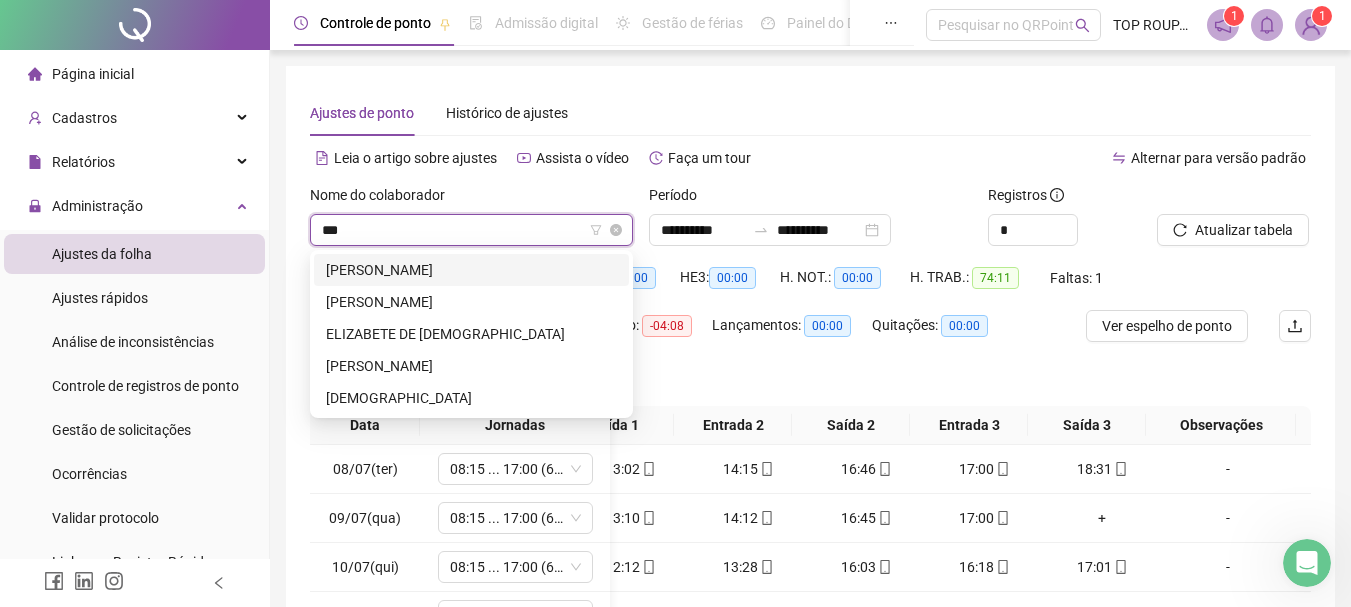 scroll, scrollTop: 0, scrollLeft: 0, axis: both 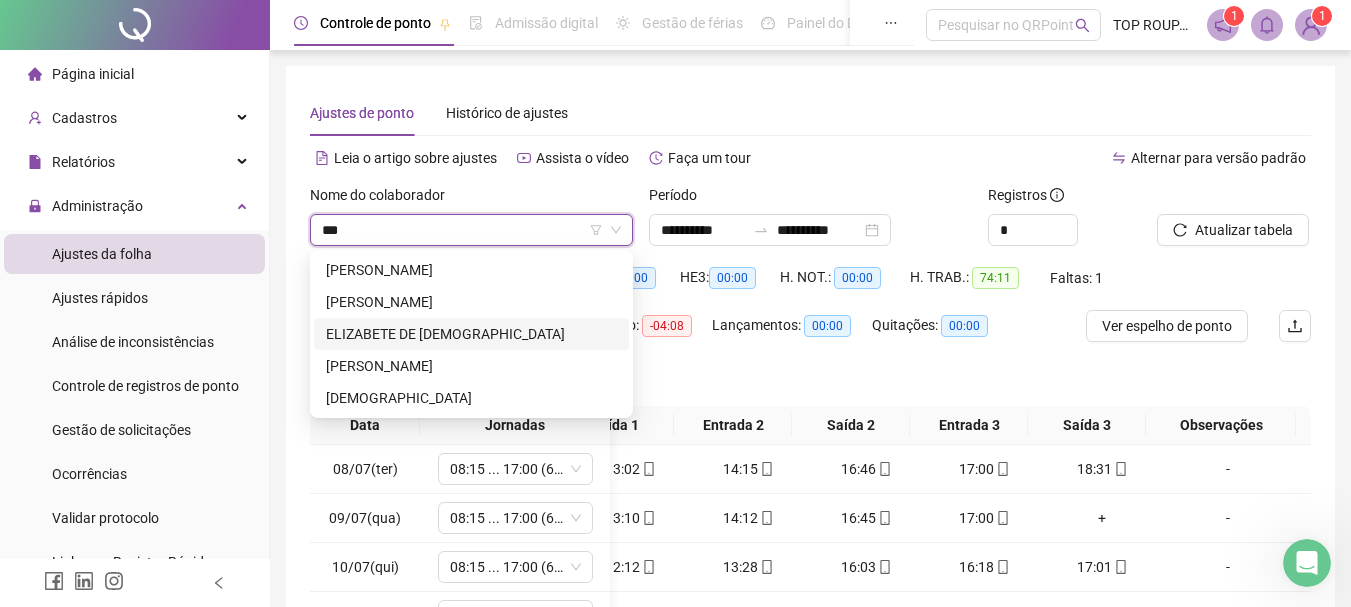 click on "[PERSON_NAME] [PERSON_NAME] ELIZABETE DE [PERSON_NAME]" at bounding box center (471, 334) 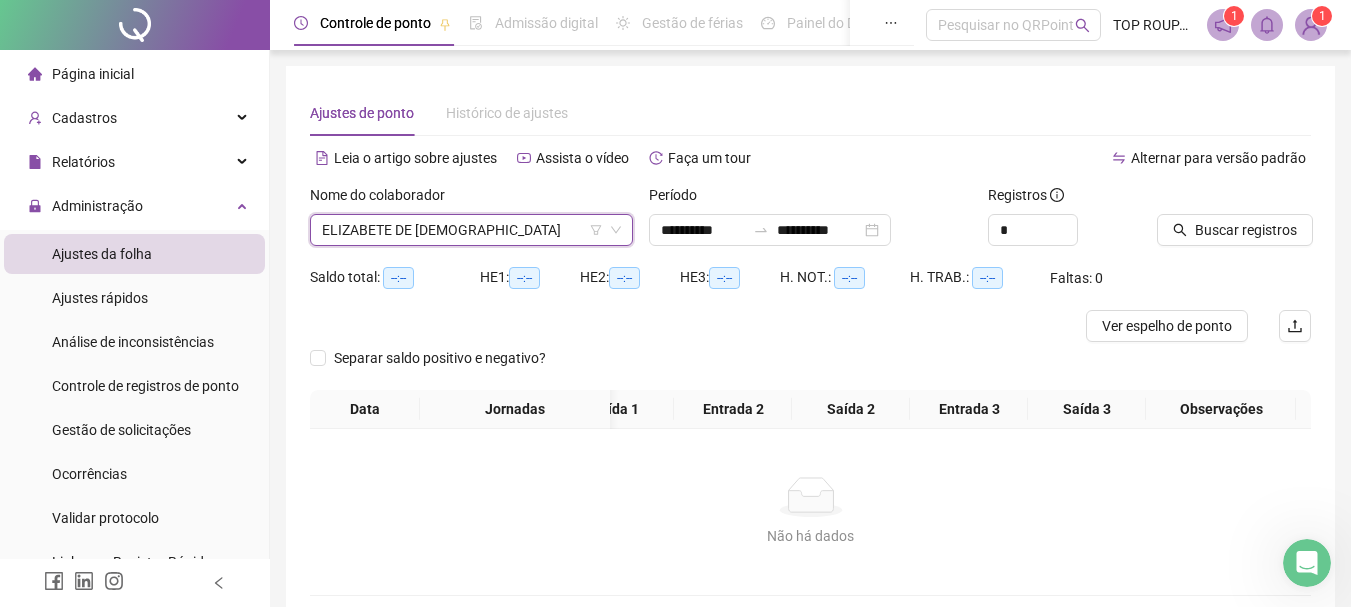scroll, scrollTop: 0, scrollLeft: 157, axis: horizontal 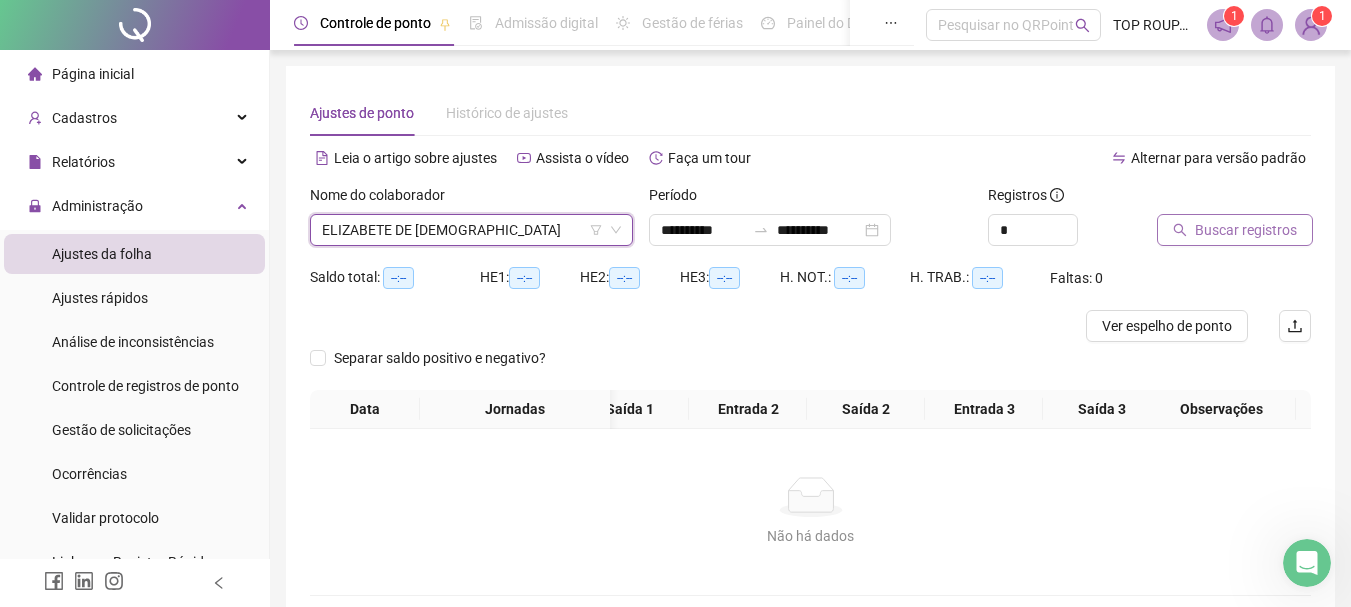 click on "Buscar registros" at bounding box center [1235, 230] 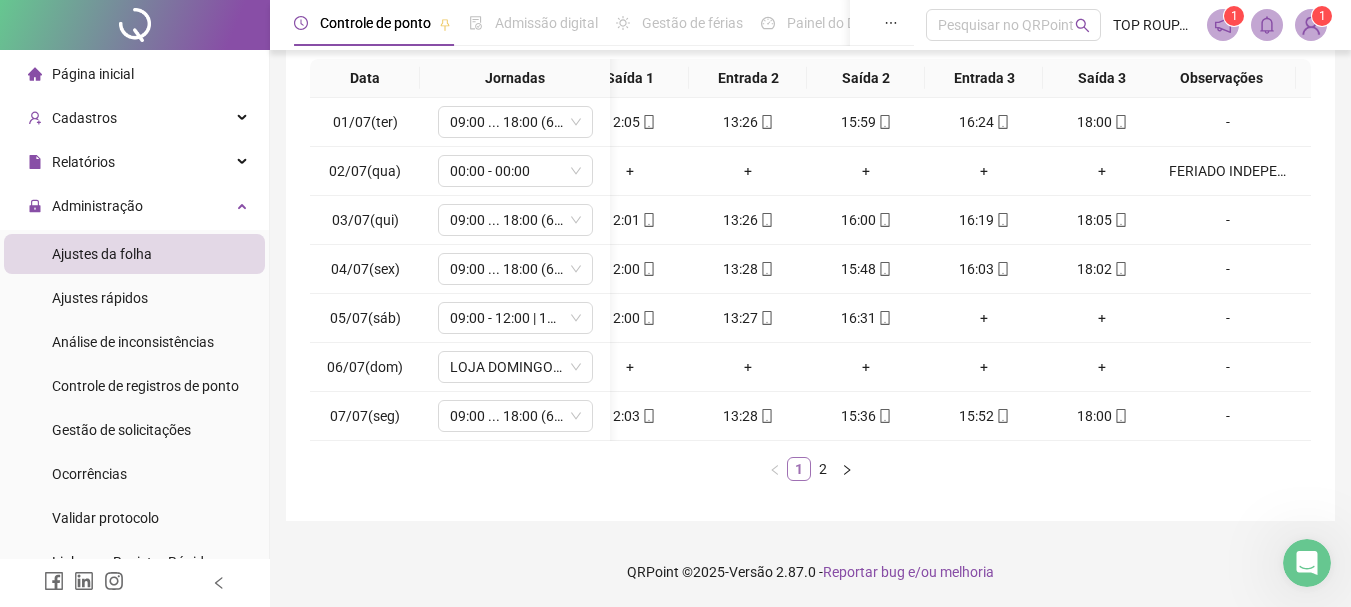 scroll, scrollTop: 346, scrollLeft: 0, axis: vertical 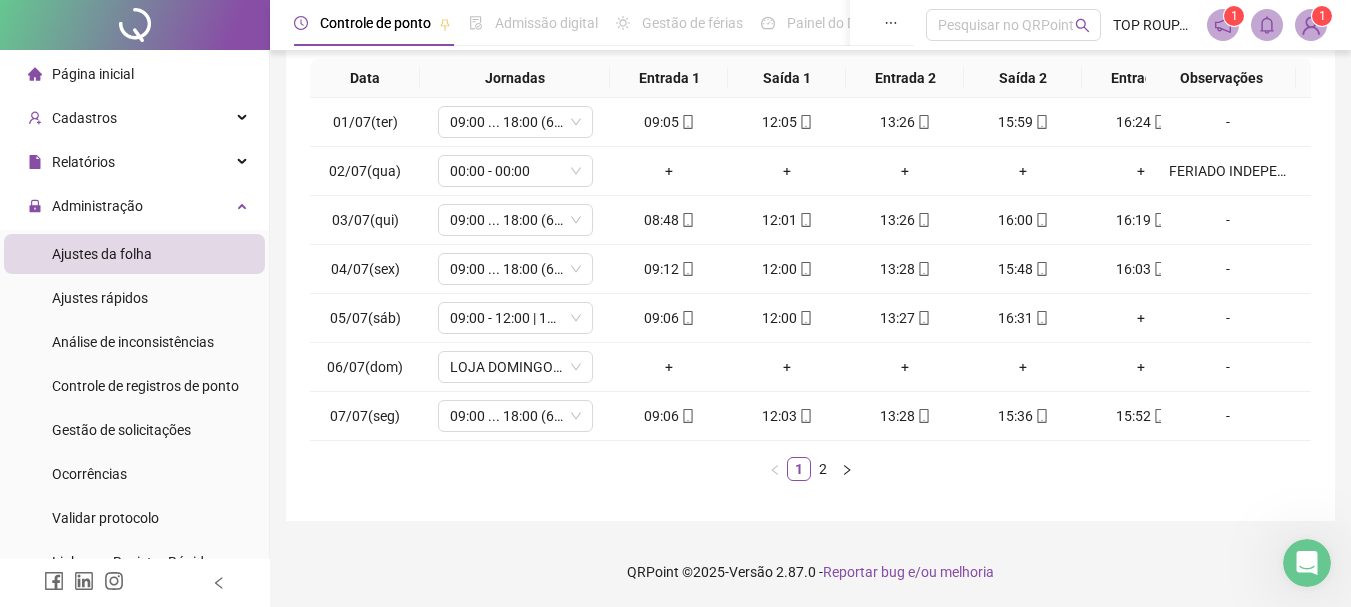 click on "Data Jornadas Entrada 1 Saída 1 Entrada 2 Saída 2 Entrada 3 Saída 3 Observações                   01/07(ter) 09:00 ... 18:00 (6 HORAS) 09:05 12:05 13:26 15:59 16:24 18:00 [DATE](qua) 00:00 - 00:00 + + + + + + FERIADO INDEPENDÊNCIA DA [GEOGRAPHIC_DATA] 03/07(qui) 09:00 ... 18:00 (6 HORAS) 08:48 12:01 13:26 16:00 16:19 18:05 [DATE](sex) 09:00 ... 18:00 (6 HORAS) 09:12 12:00 13:28 15:48 16:03 18:02 [DATE](sáb) 09:00 - 12:00 | 13:25 - 16:30 09:06 12:00 13:27 16:31 + + - 06/07(dom) LOJA DOMINGO 2 + + + + + + - 07/07(seg) 09:00 ... 18:00 (6 HORAS) 09:06 12:03 13:28 15:36 15:52 18:00 - 1 2" at bounding box center [810, 270] 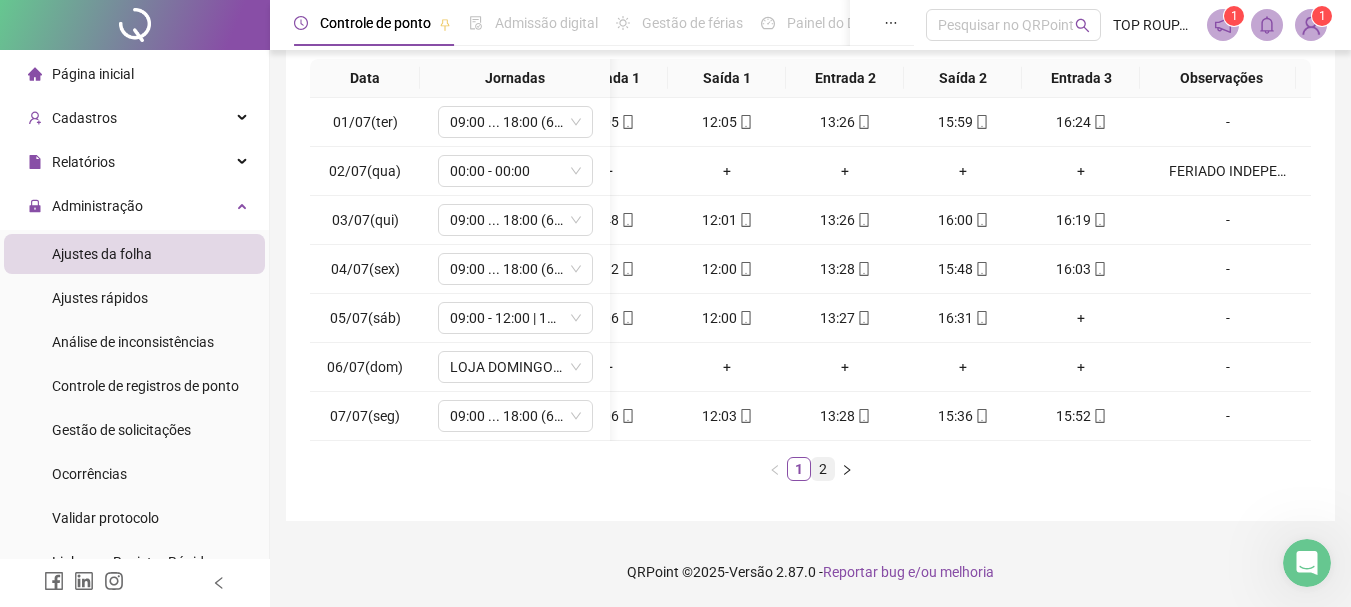 click on "2" at bounding box center (823, 469) 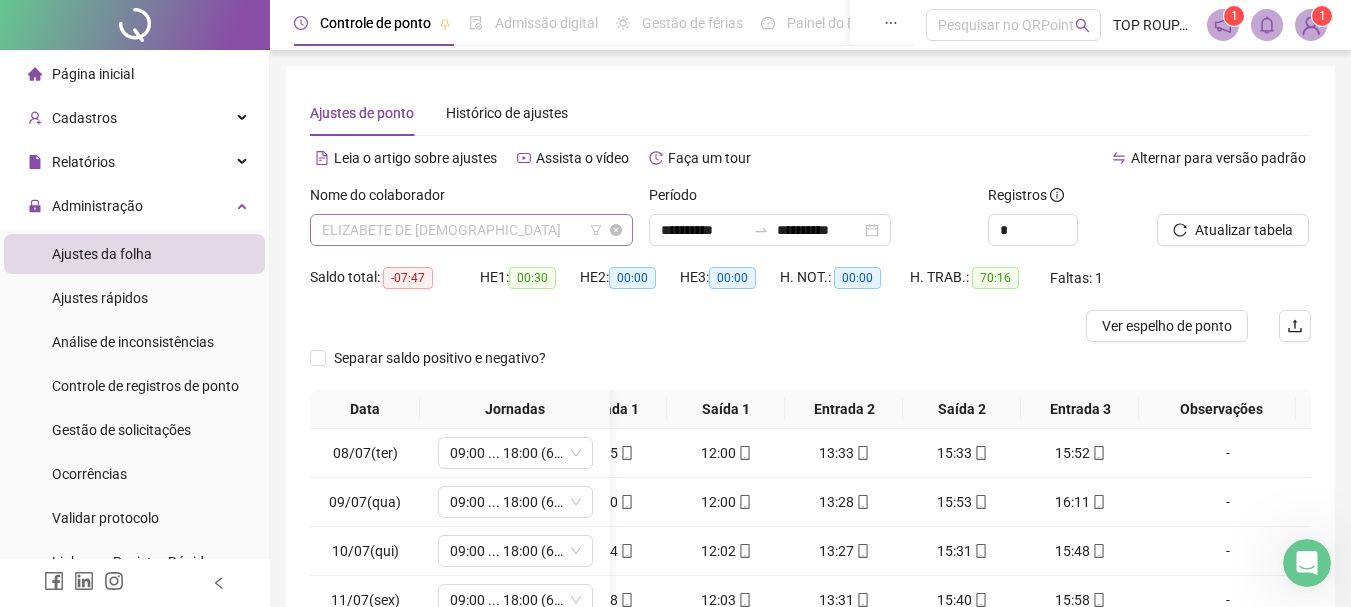 click on "ELIZABETE DE [DEMOGRAPHIC_DATA]" at bounding box center [471, 230] 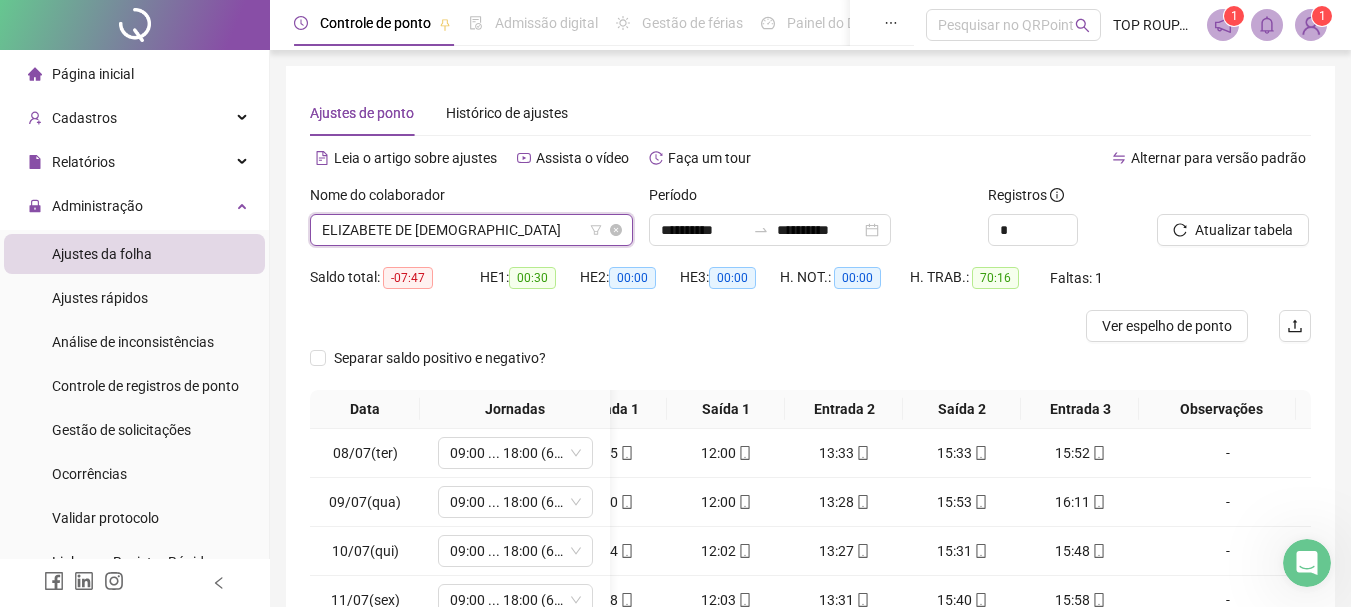 click on "ELIZABETE DE [DEMOGRAPHIC_DATA]" at bounding box center [471, 230] 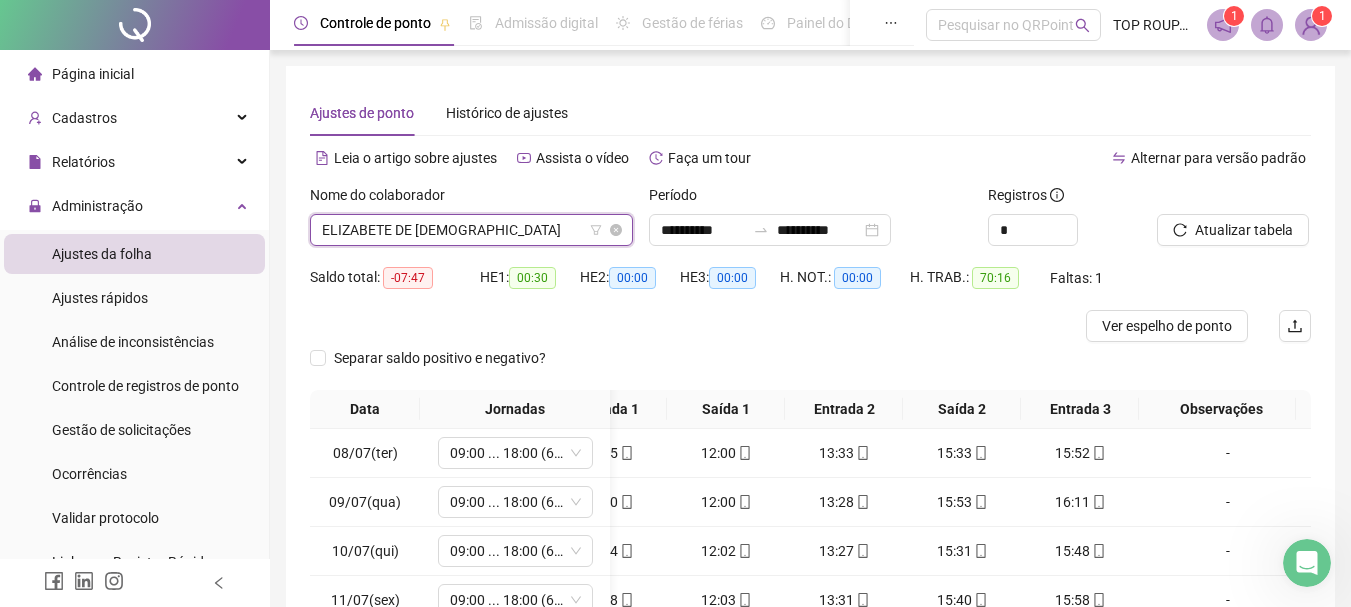 click on "ELIZABETE DE [DEMOGRAPHIC_DATA]" at bounding box center [471, 230] 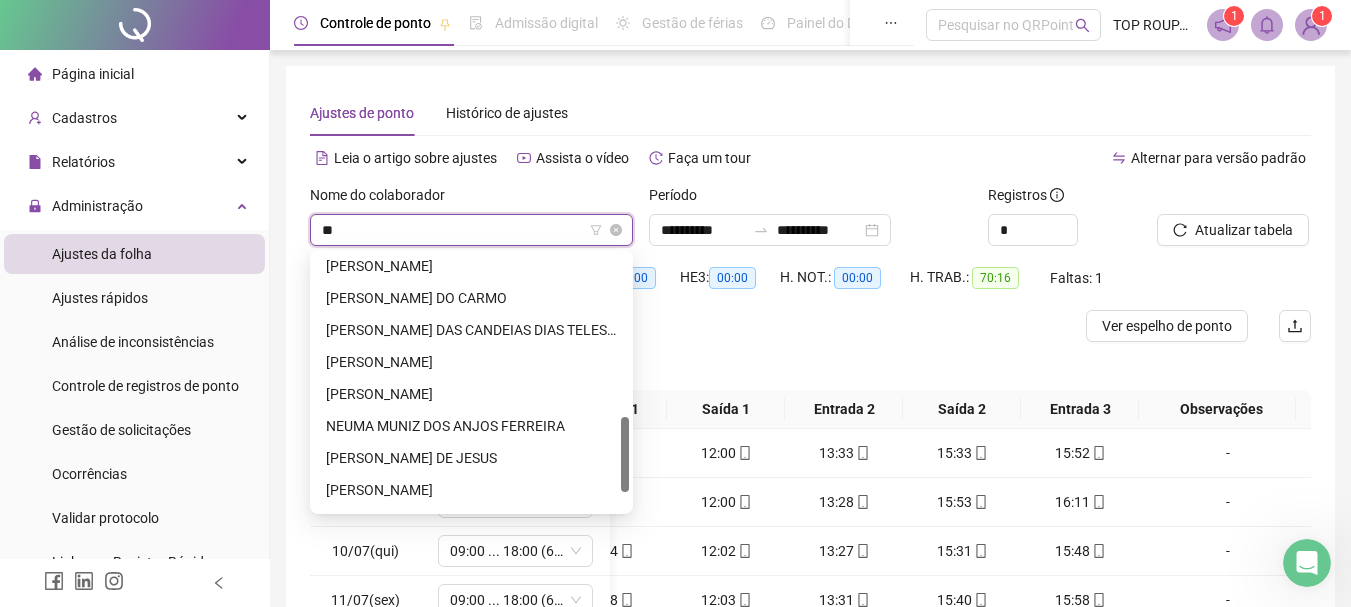 scroll, scrollTop: 0, scrollLeft: 0, axis: both 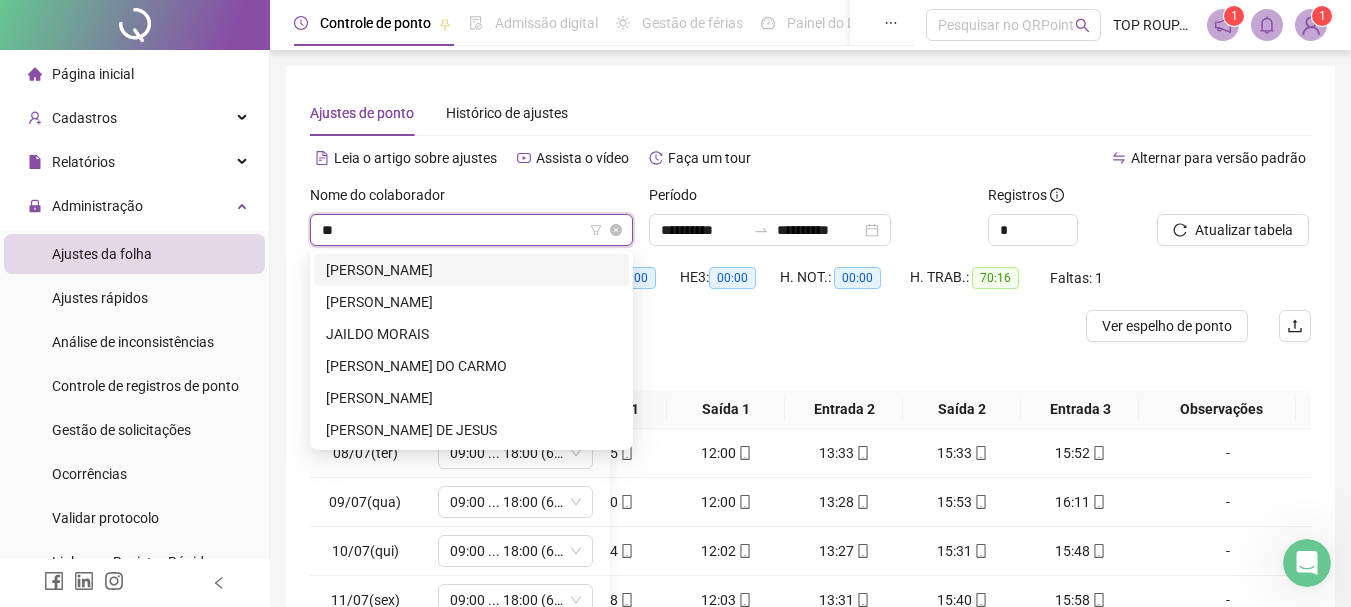 type on "***" 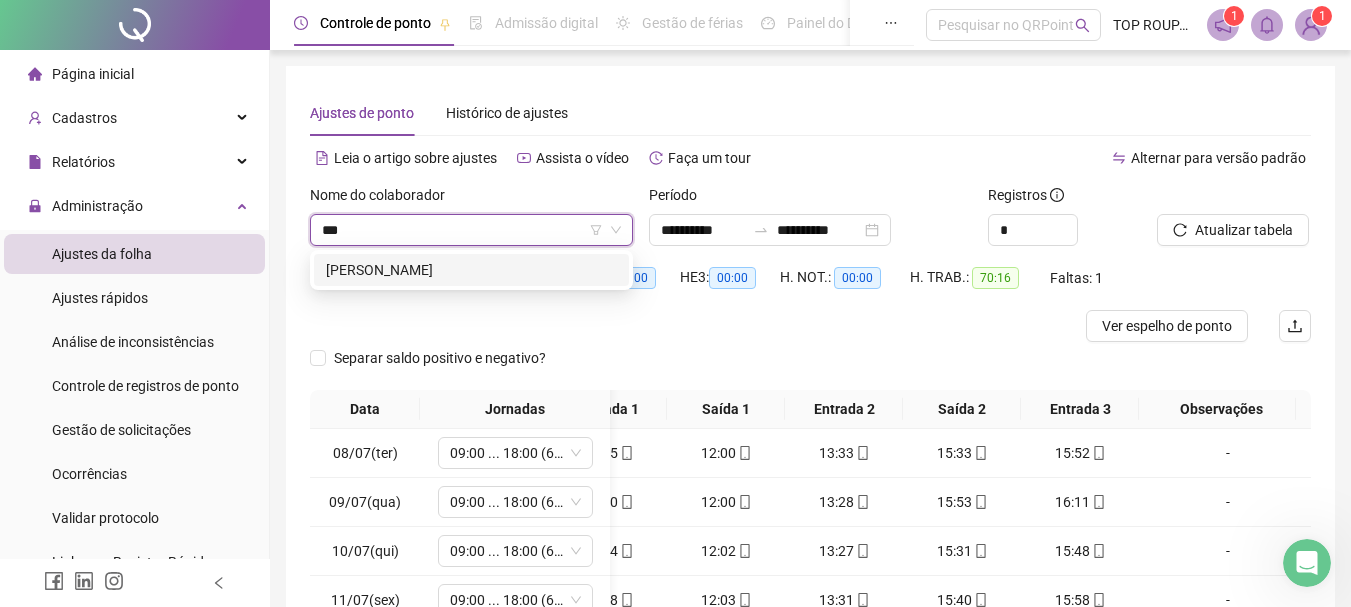click on "[PERSON_NAME]" at bounding box center [471, 270] 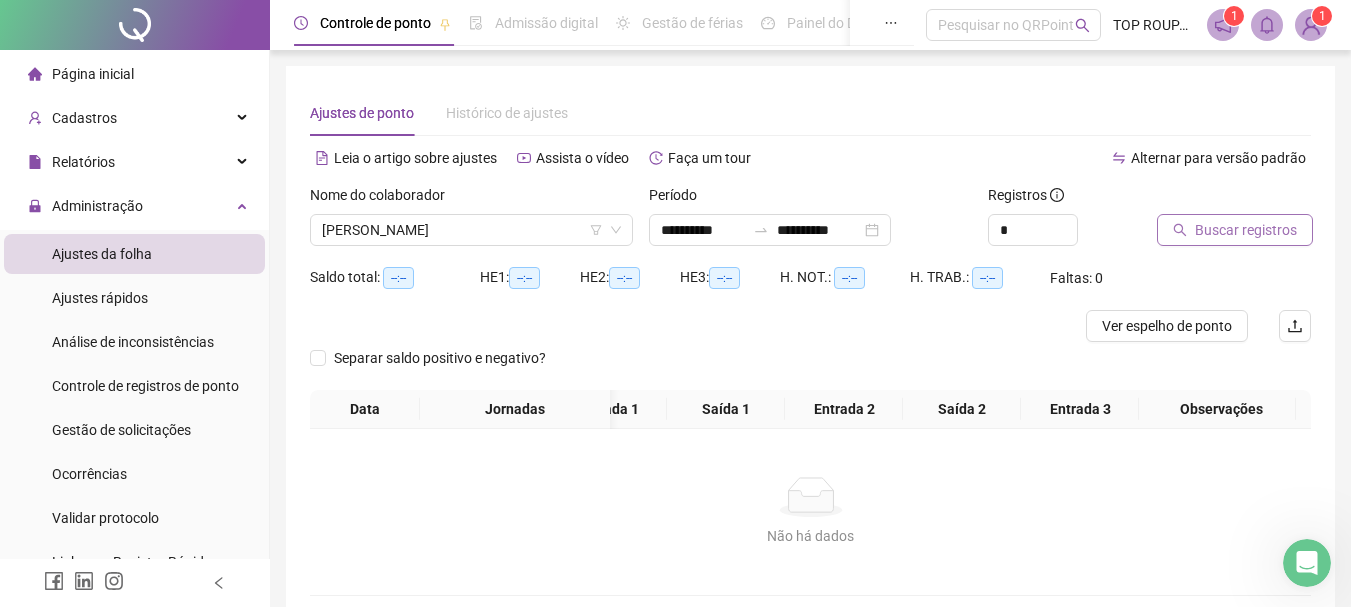click on "Buscar registros" at bounding box center [1246, 230] 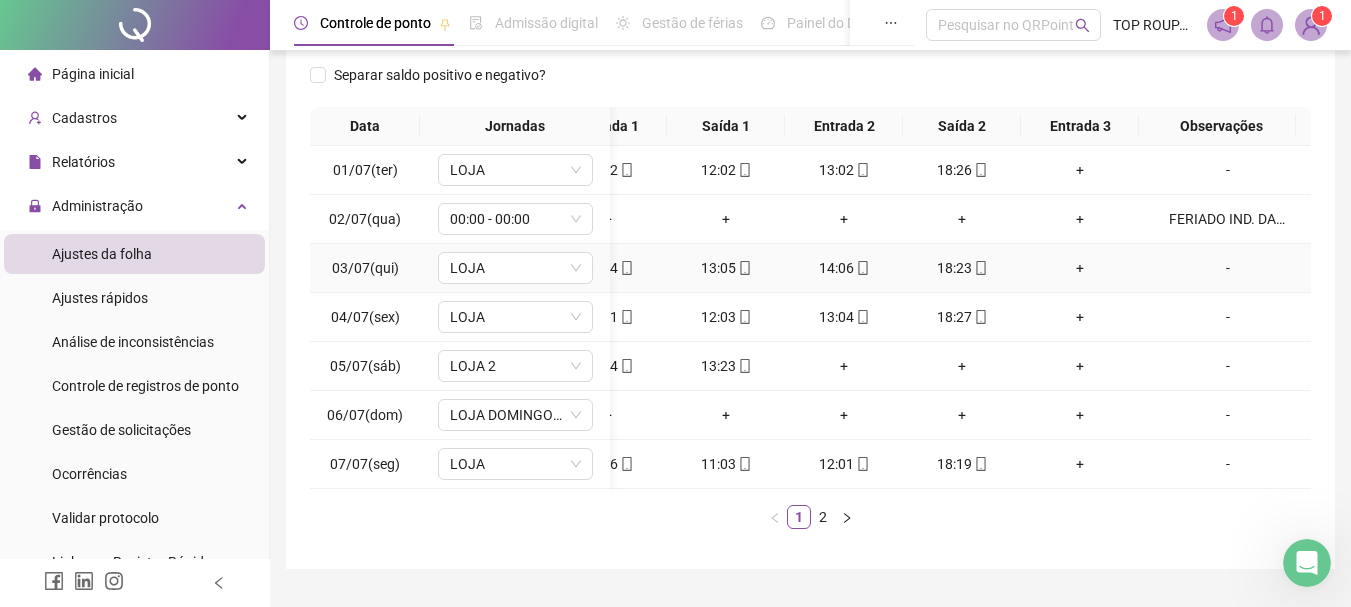 scroll, scrollTop: 300, scrollLeft: 0, axis: vertical 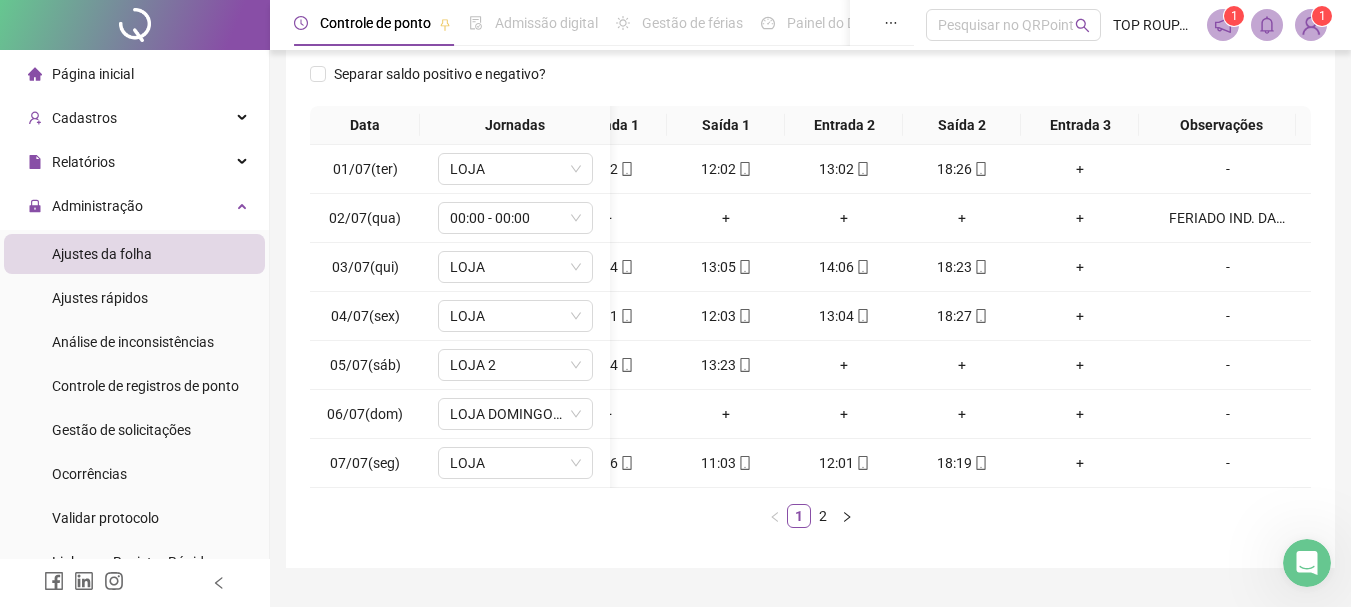drag, startPoint x: 731, startPoint y: 503, endPoint x: 667, endPoint y: 509, distance: 64.28063 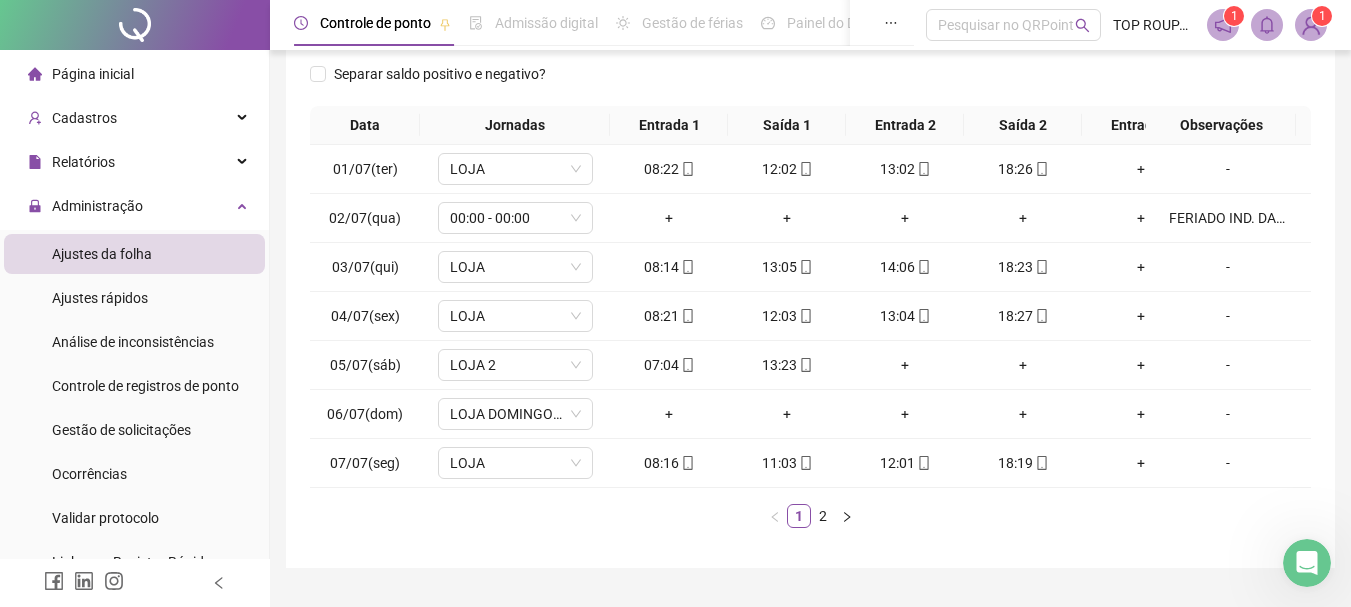 scroll, scrollTop: 0, scrollLeft: 60, axis: horizontal 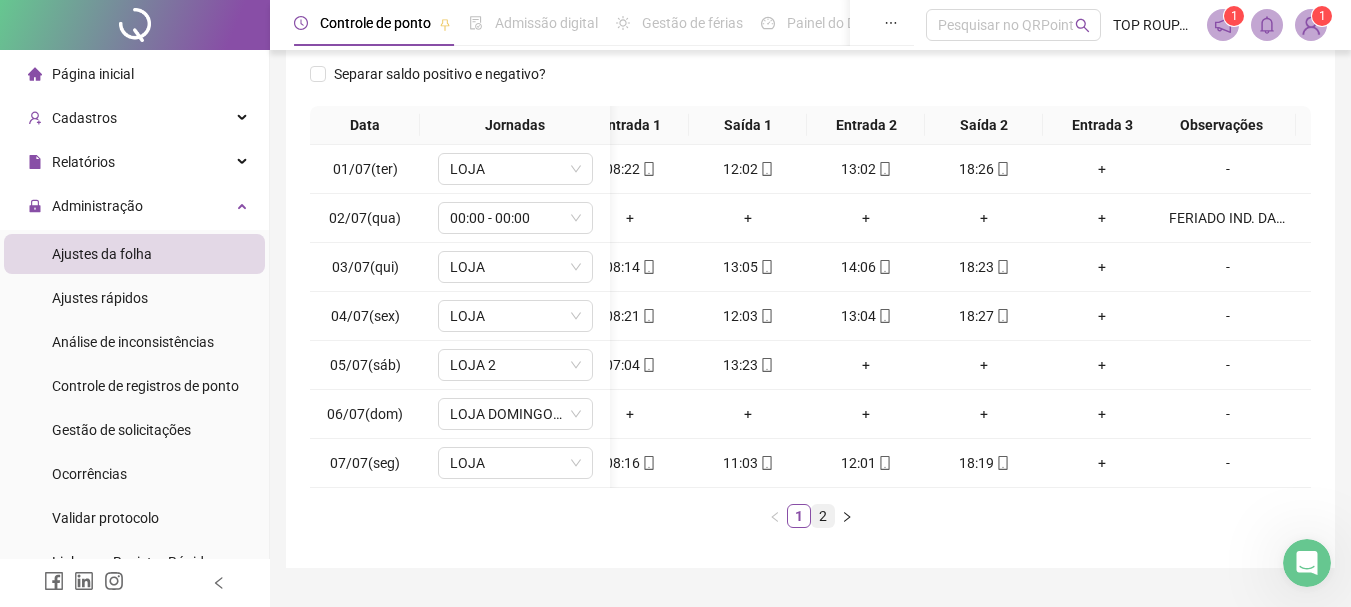 click on "2" at bounding box center (823, 516) 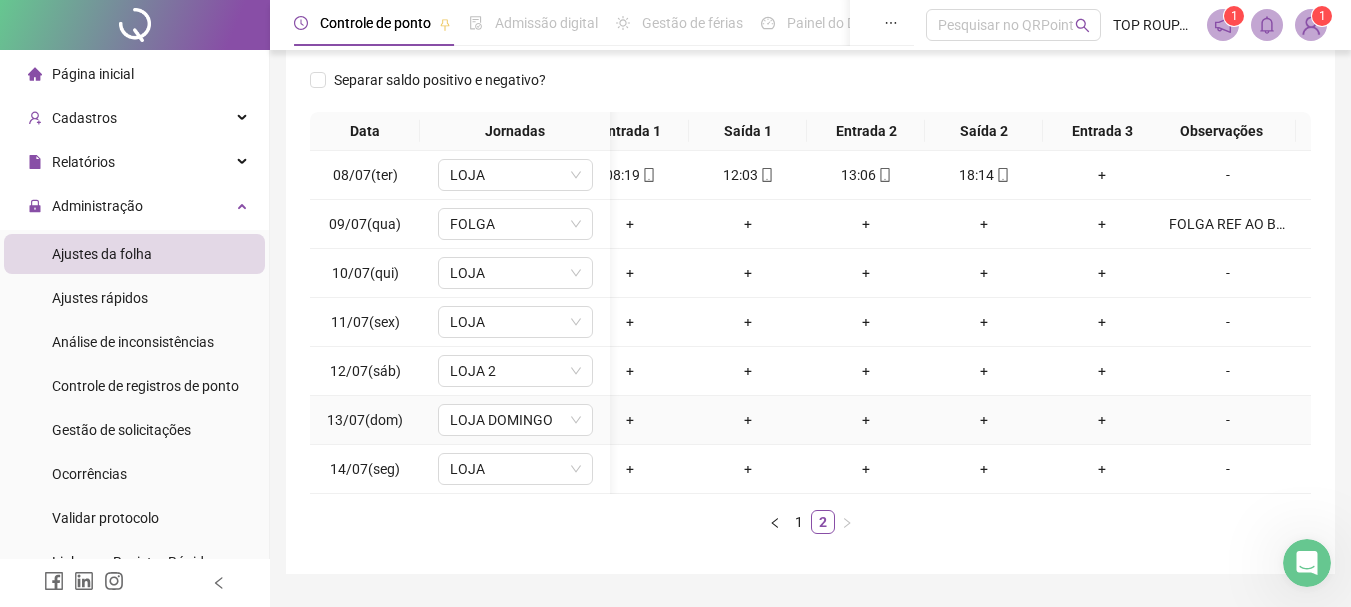 scroll, scrollTop: 300, scrollLeft: 0, axis: vertical 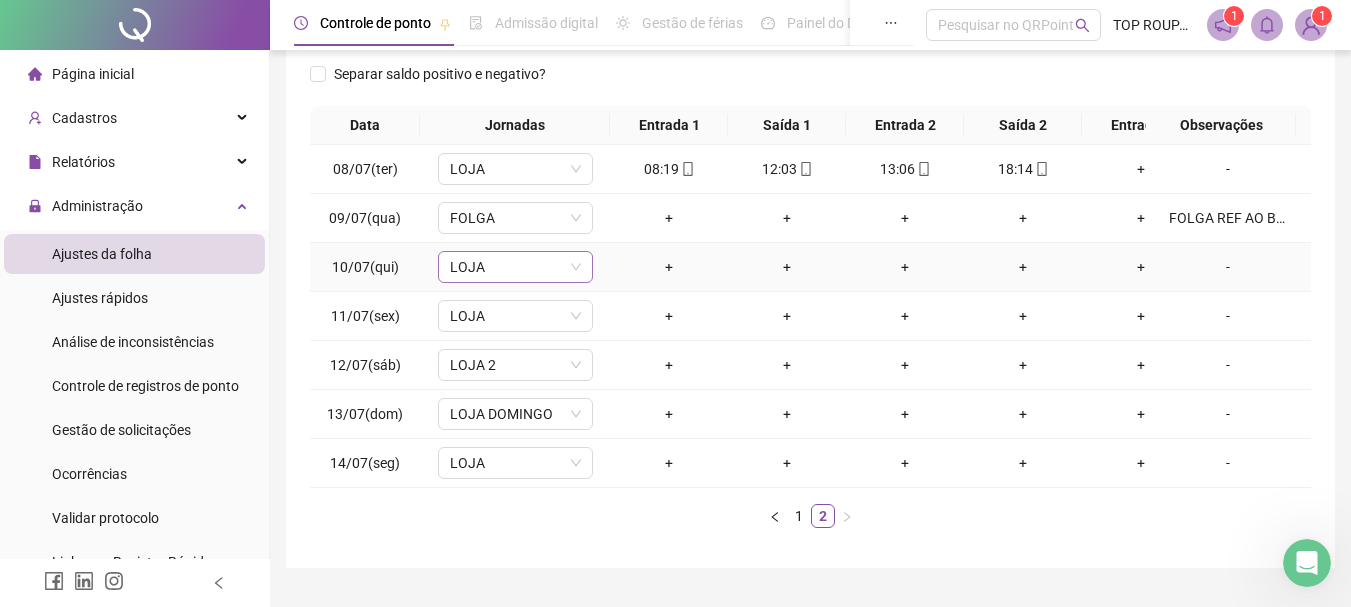 click on "LOJA" at bounding box center (515, 267) 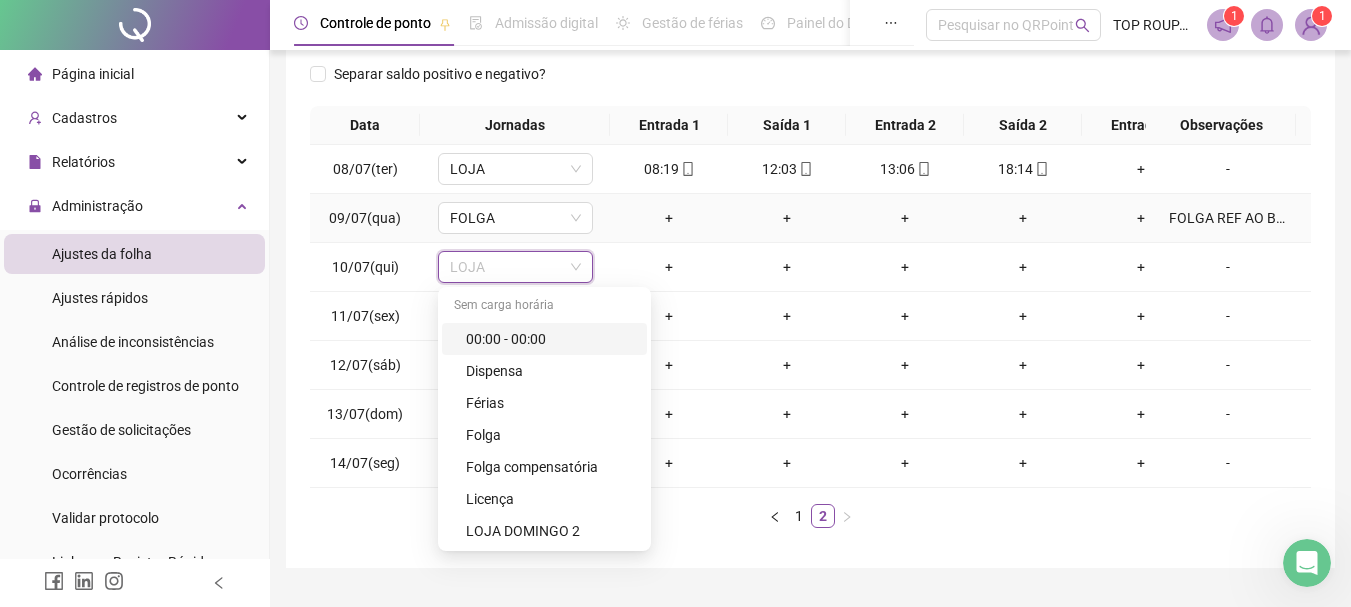 click on "FOLGA REF AO BANCO DE HORAS" at bounding box center [1228, 218] 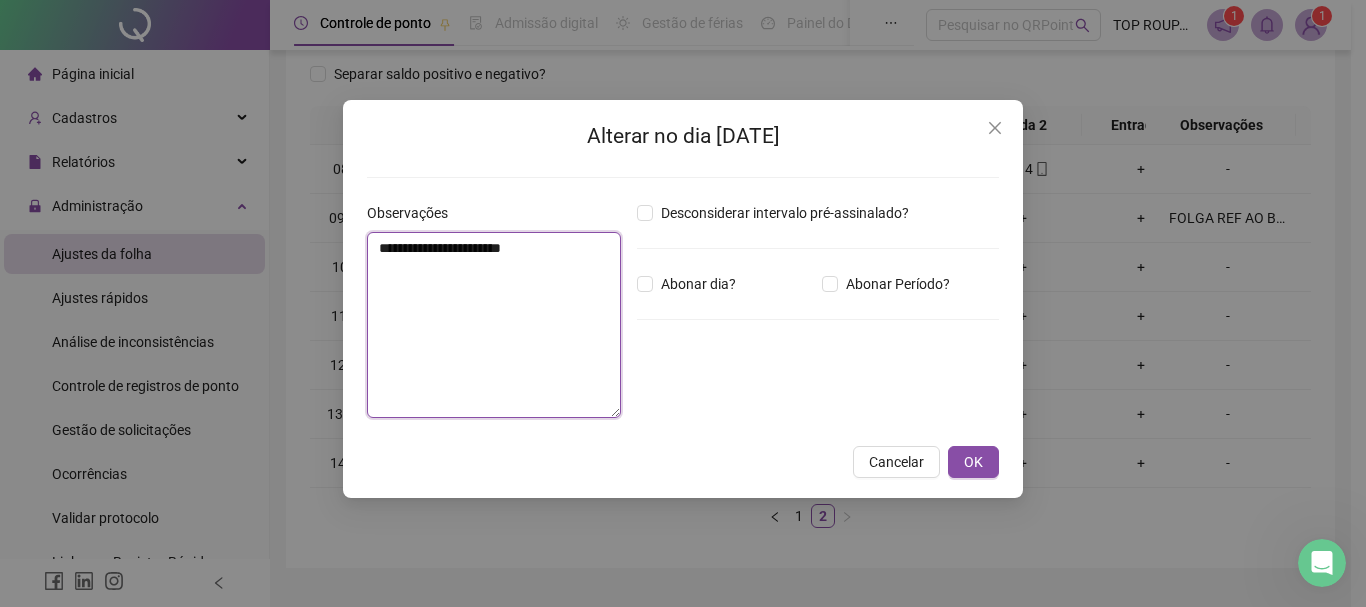 drag, startPoint x: 606, startPoint y: 264, endPoint x: 325, endPoint y: 262, distance: 281.0071 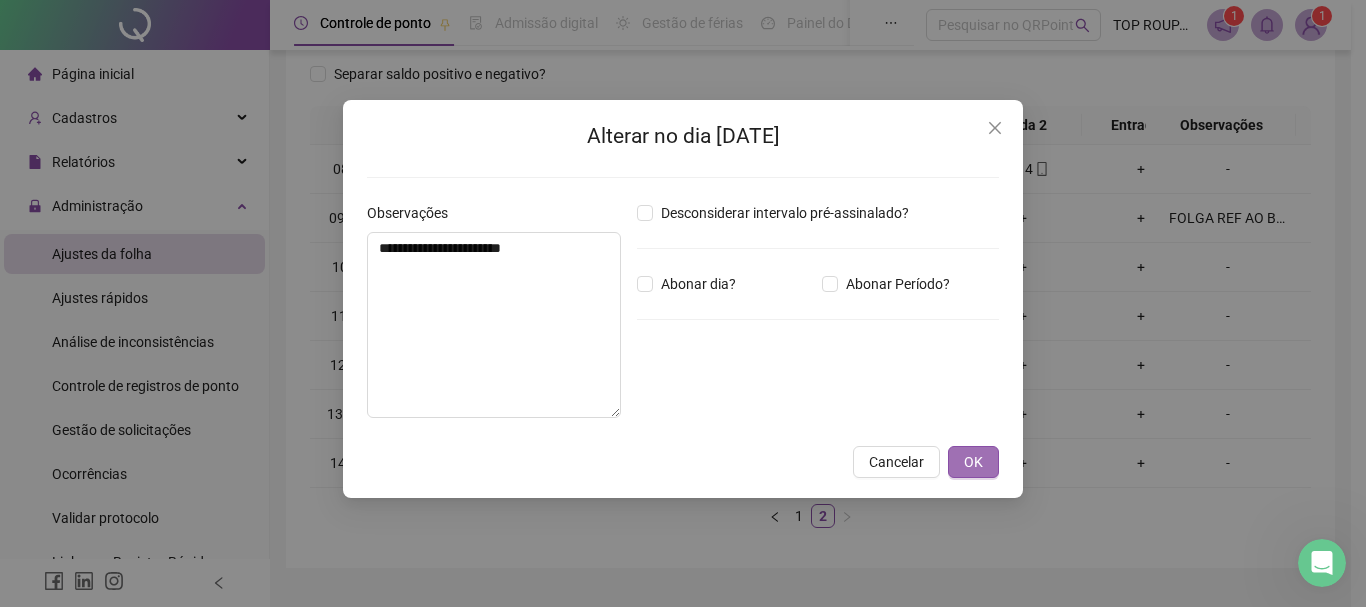 click on "OK" at bounding box center (973, 462) 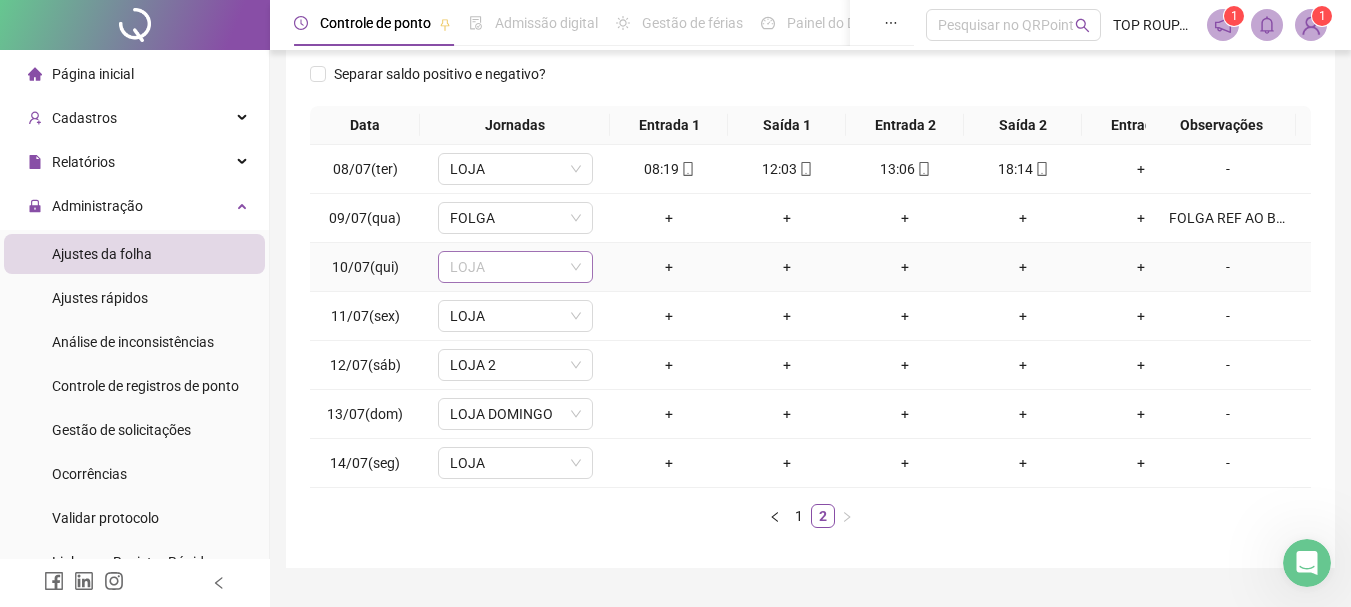 click on "LOJA" at bounding box center [515, 267] 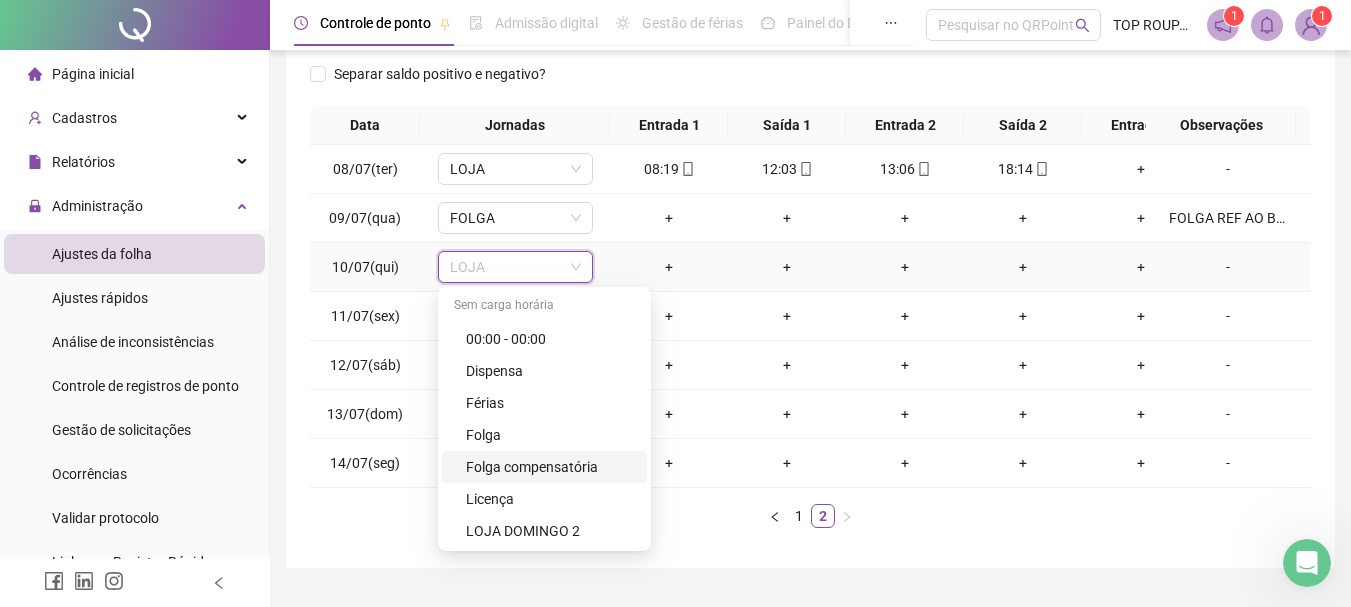 click on "Folga compensatória" at bounding box center (544, 467) 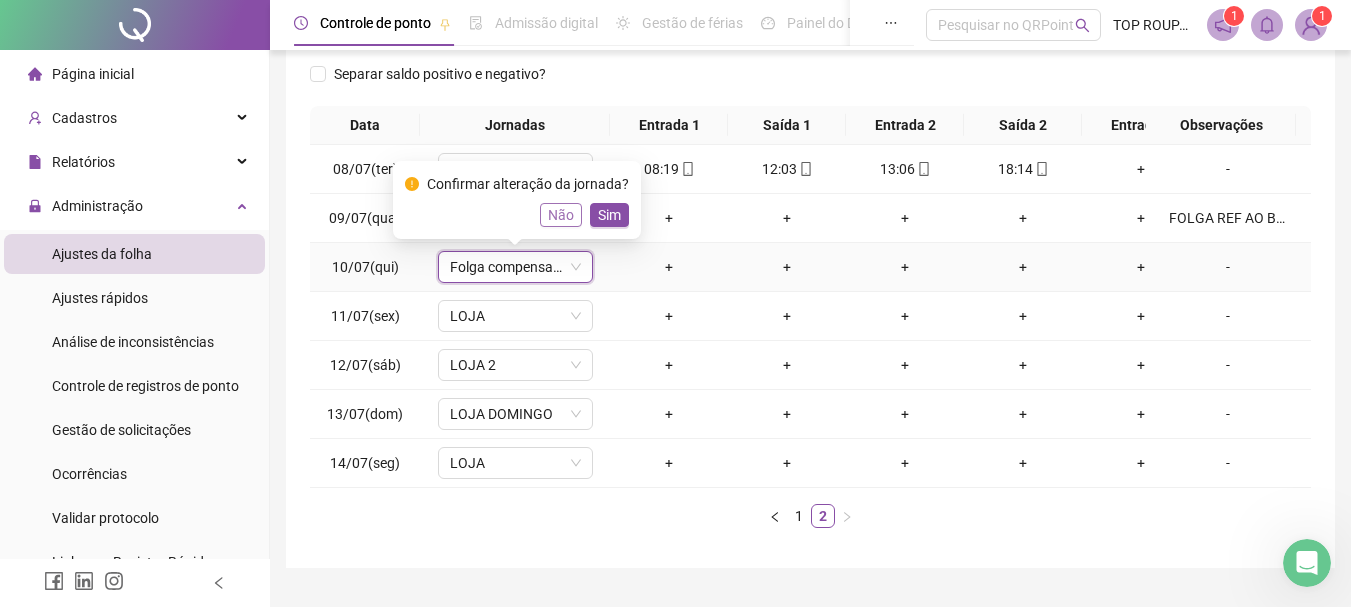click on "Não" at bounding box center [561, 215] 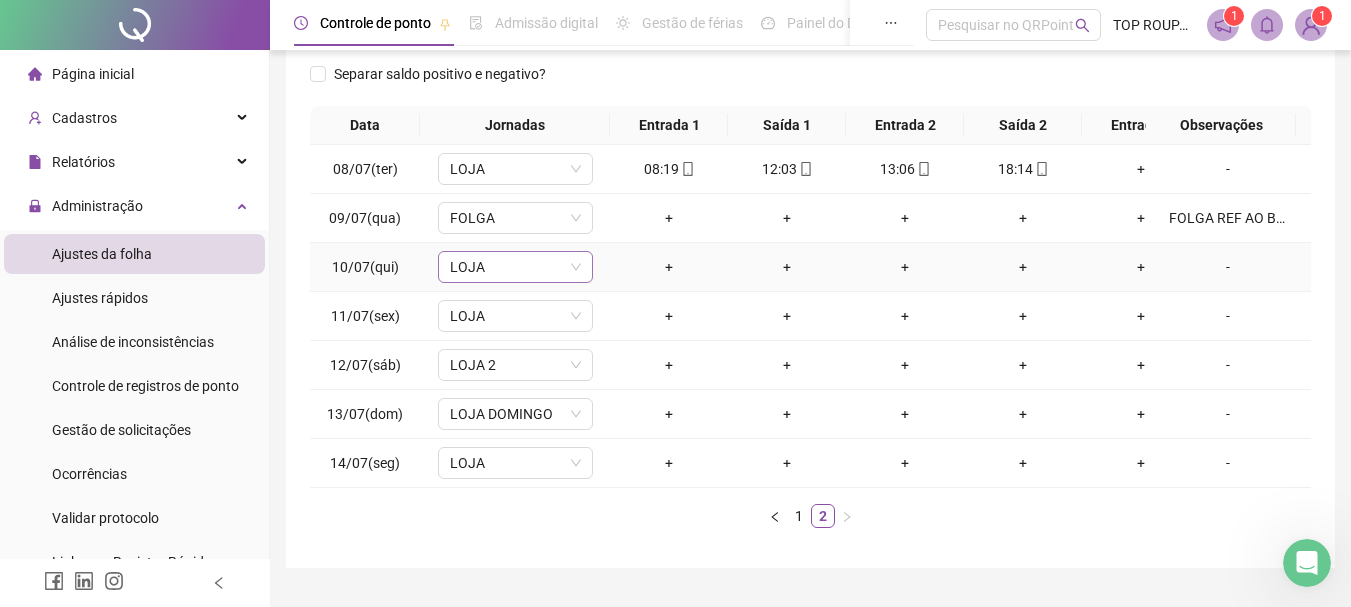 click on "LOJA" at bounding box center [515, 267] 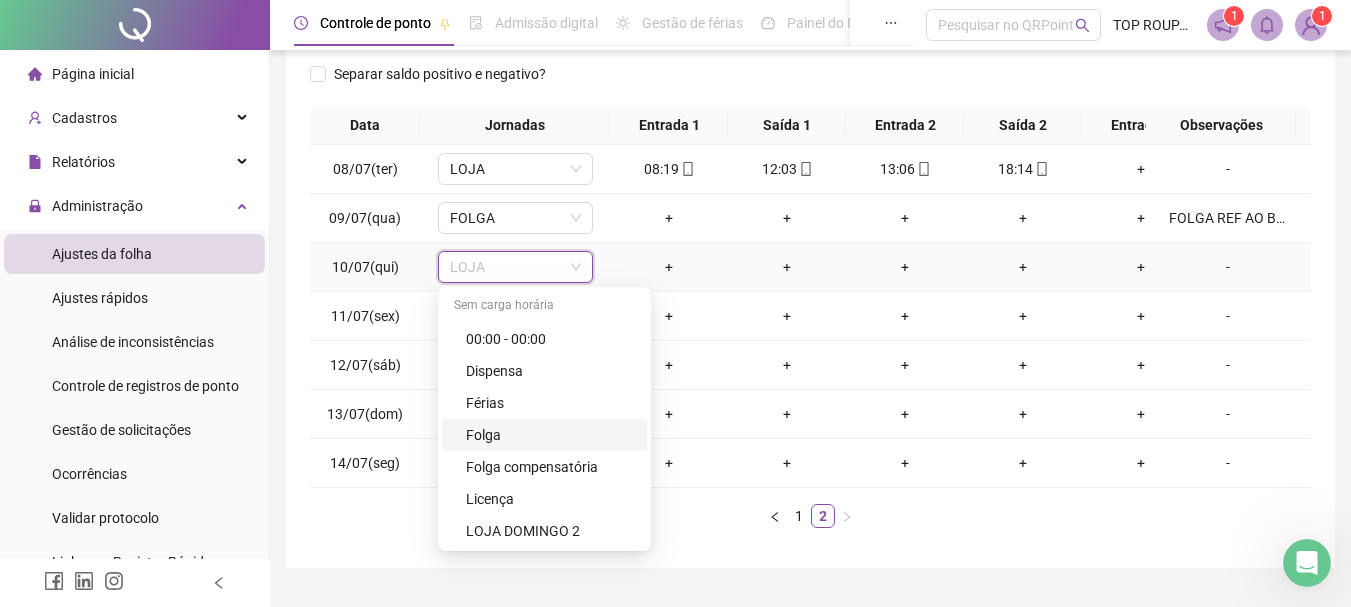 click on "Folga" at bounding box center [550, 435] 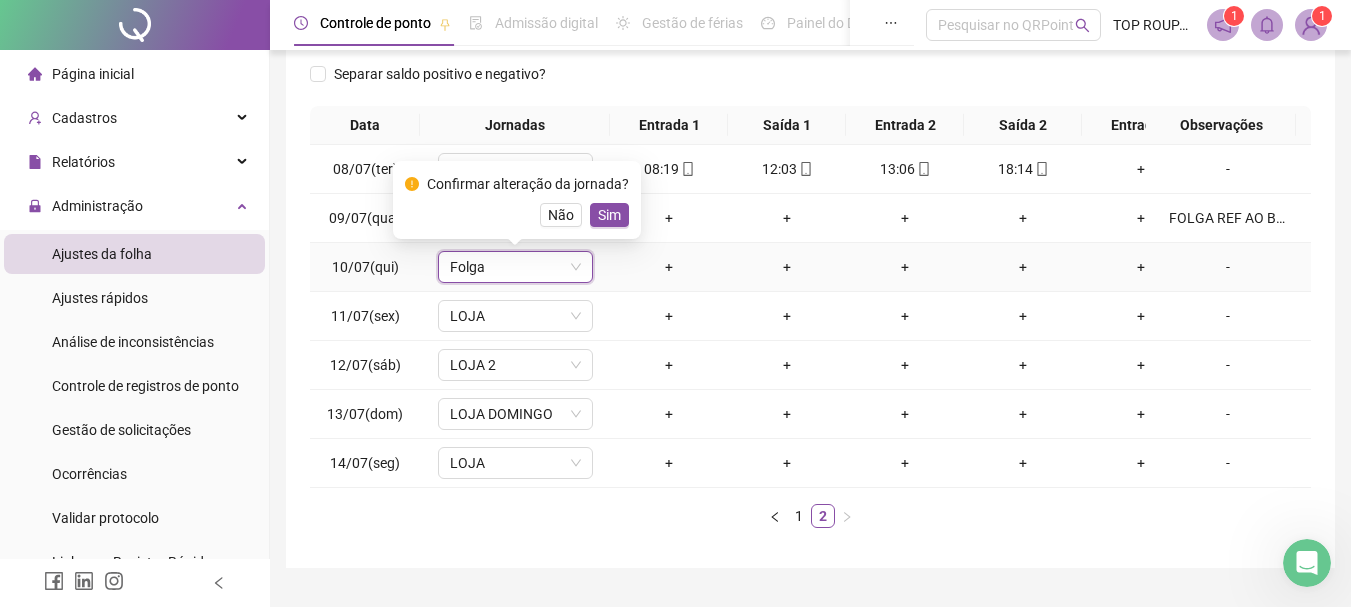 click on "Confirmar alteração da jornada? Não Sim" at bounding box center (517, 200) 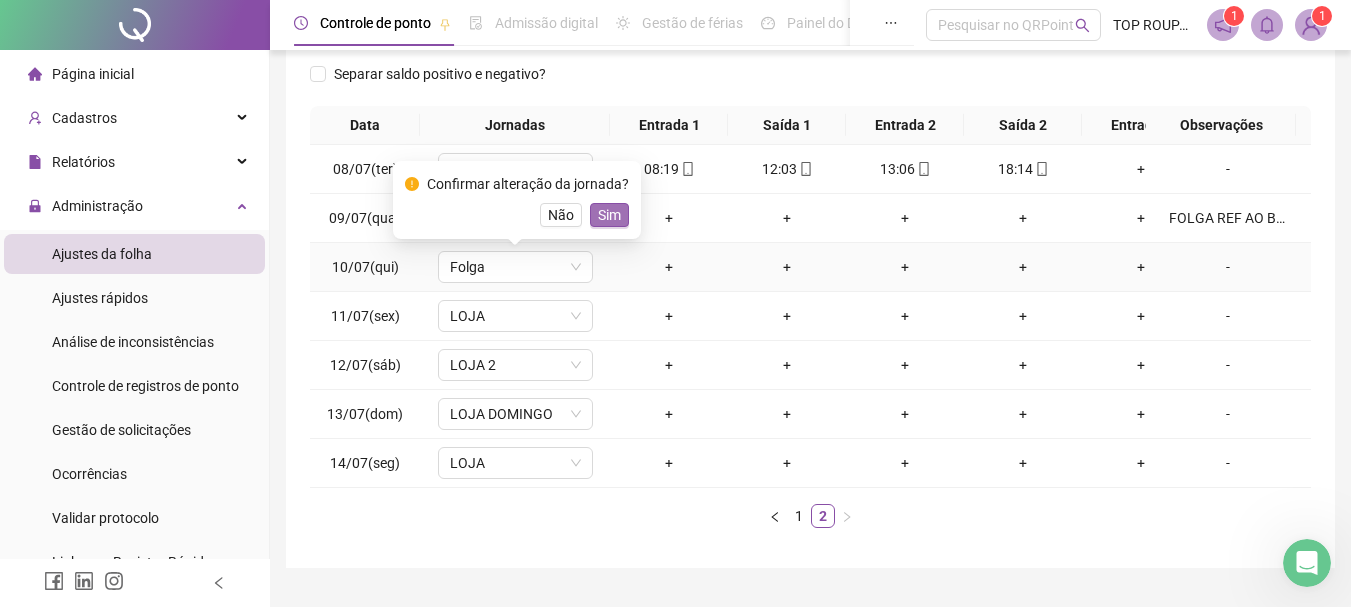 click on "Sim" at bounding box center [609, 215] 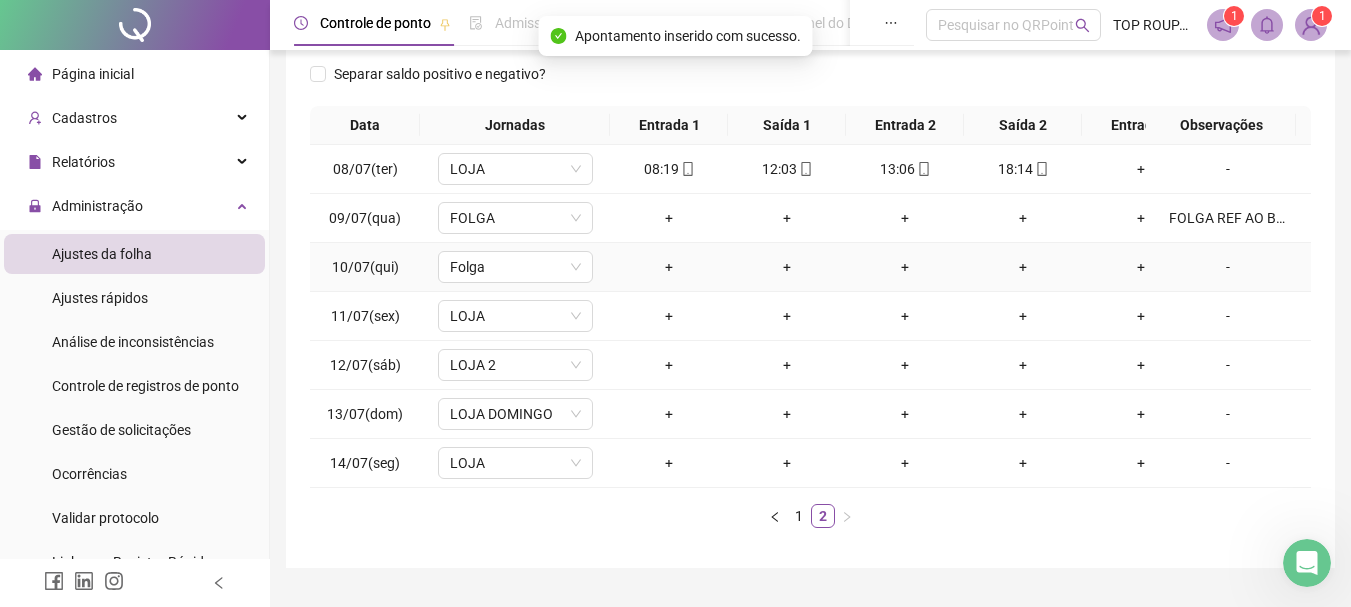 click on "-" at bounding box center [1228, 267] 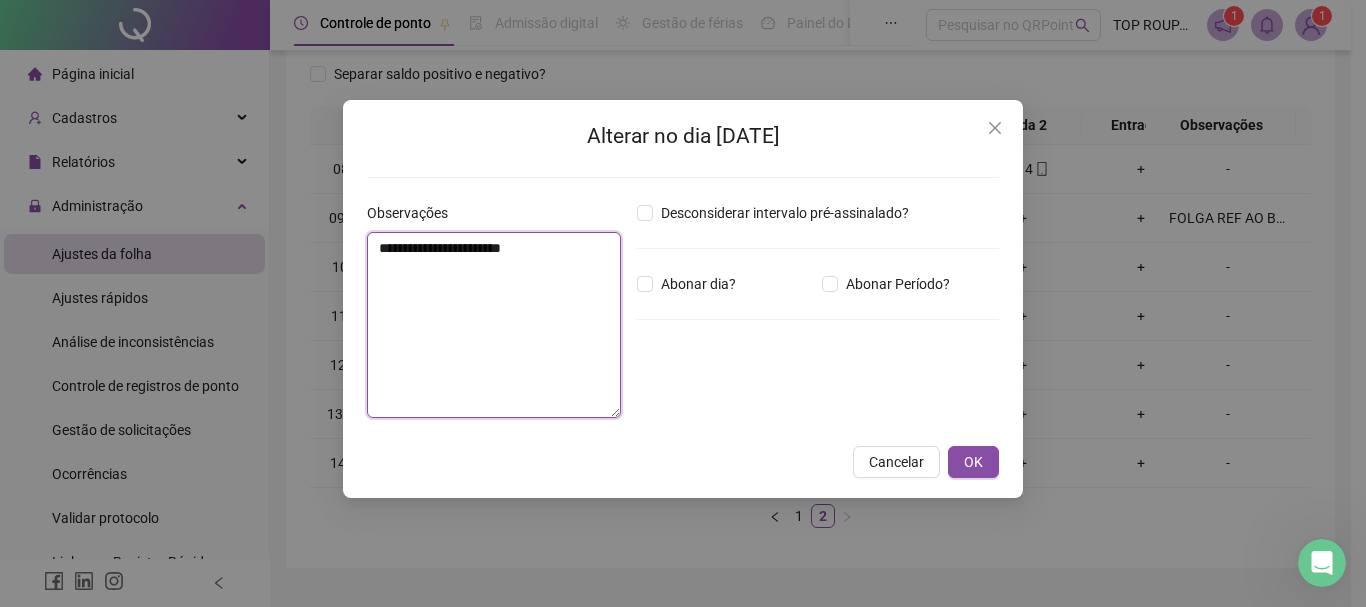 paste on "***" 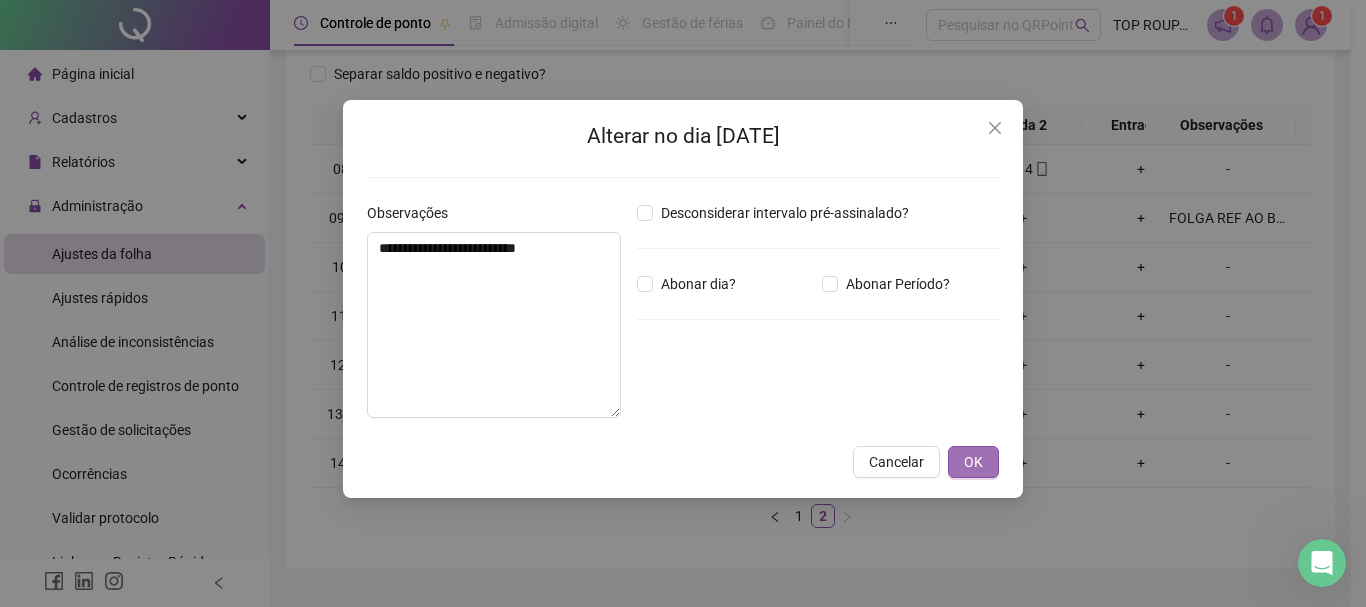 drag, startPoint x: 977, startPoint y: 442, endPoint x: 971, endPoint y: 454, distance: 13.416408 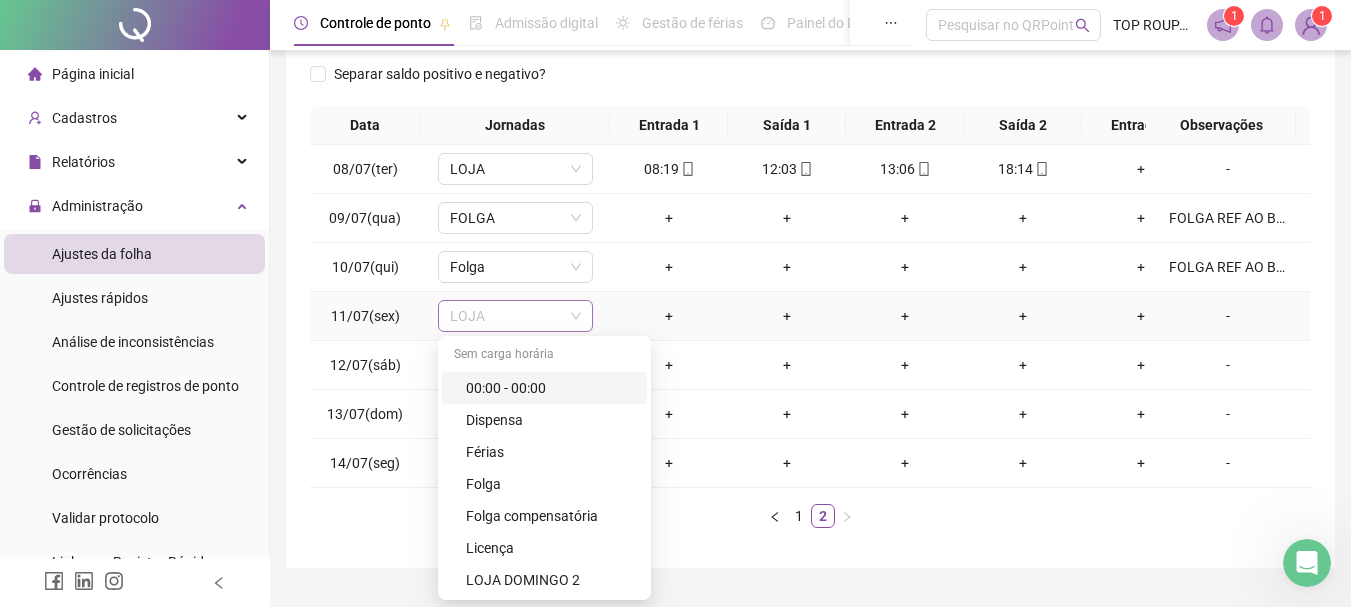 click on "LOJA" at bounding box center (515, 316) 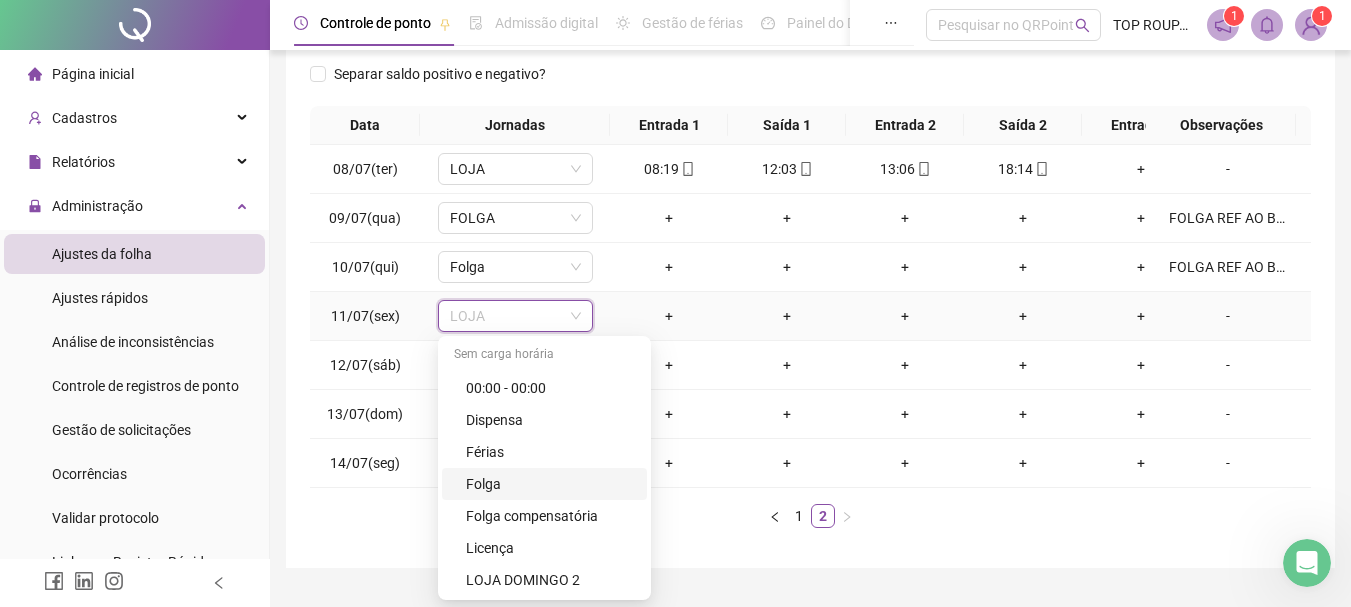 click on "Folga" at bounding box center [550, 484] 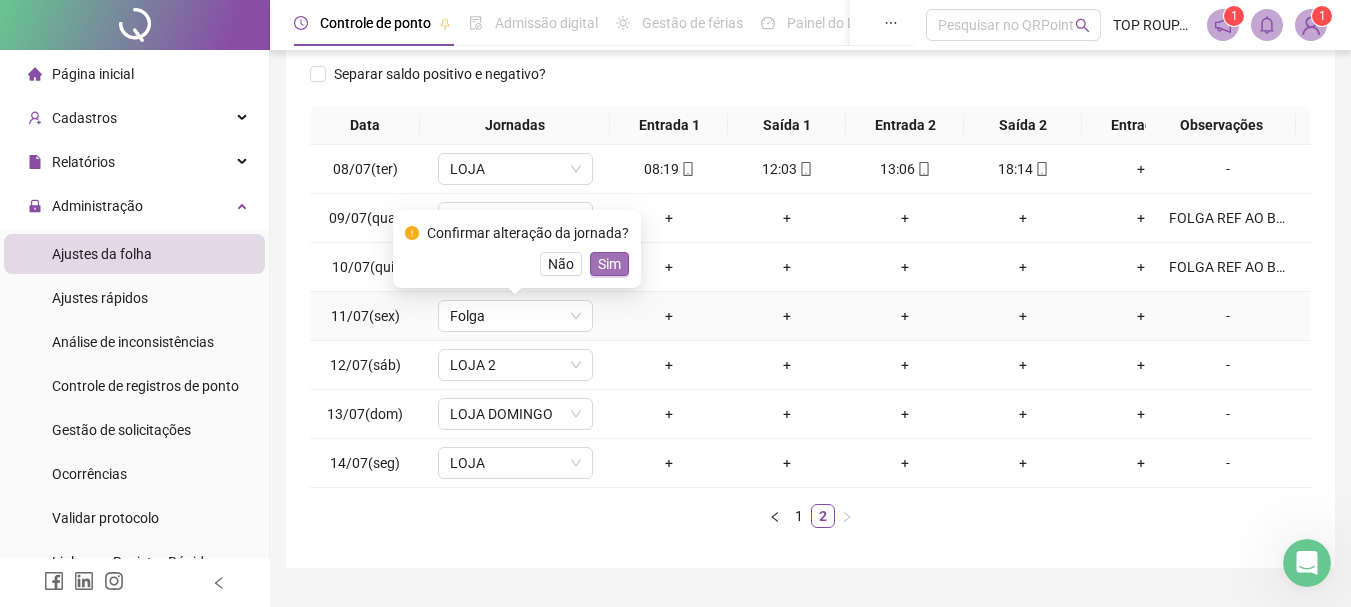 click on "Sim" at bounding box center (609, 264) 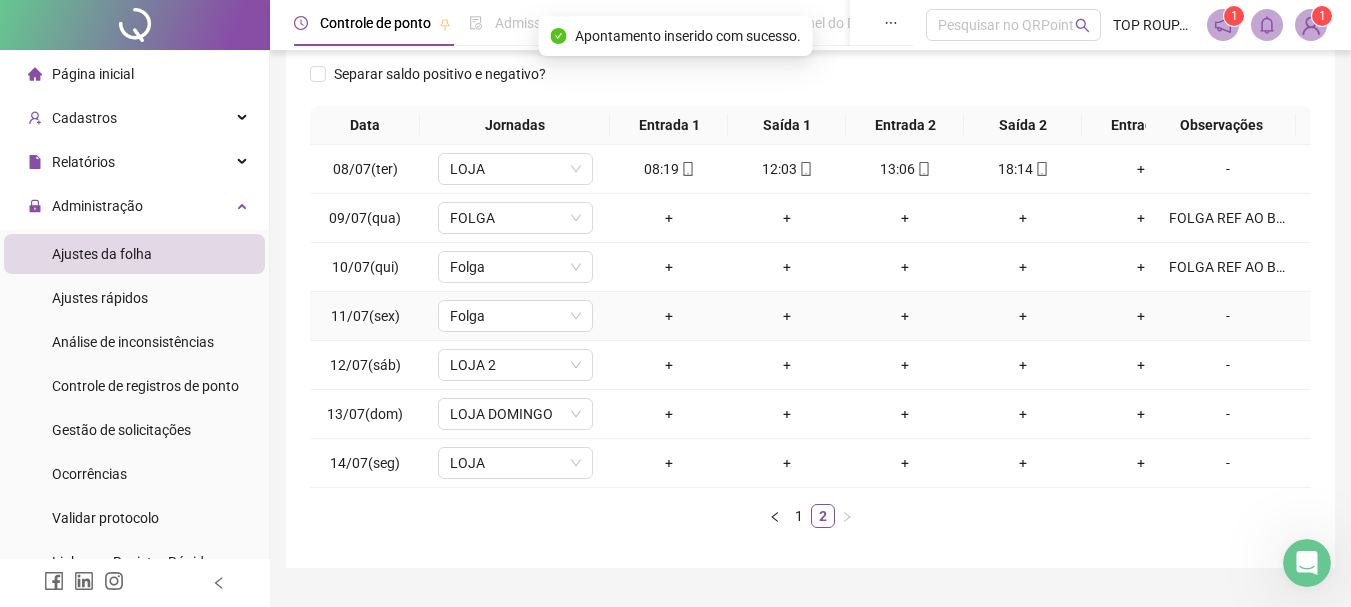 click on "-" at bounding box center (1228, 316) 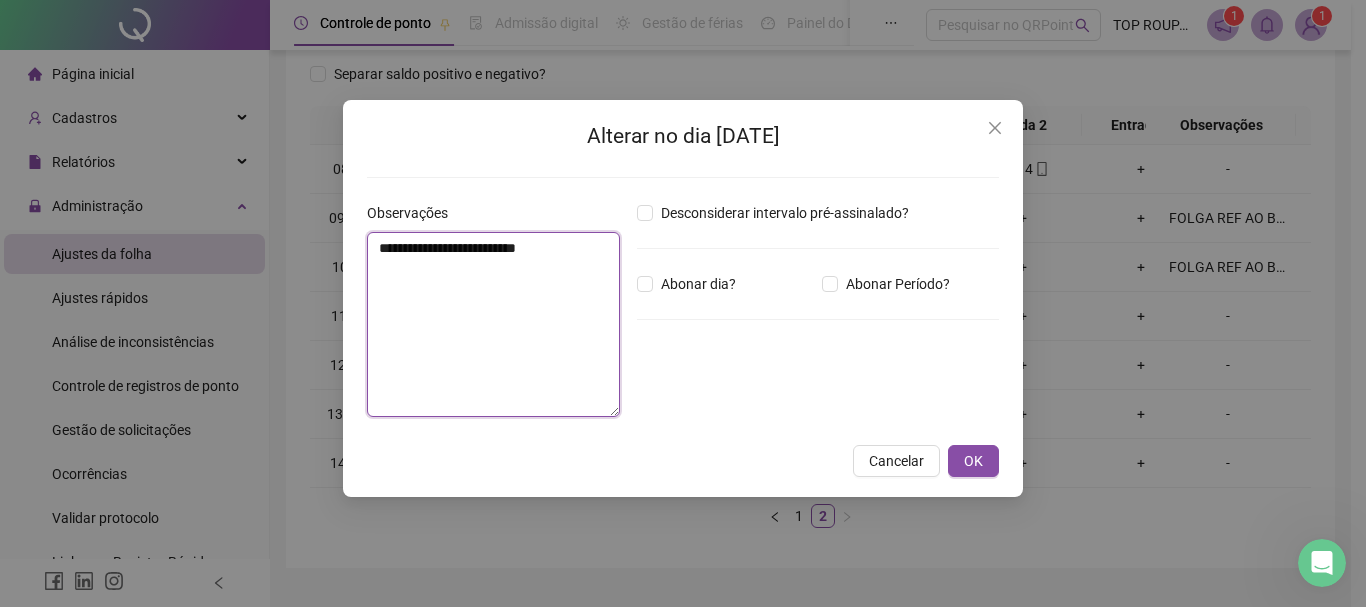 paste 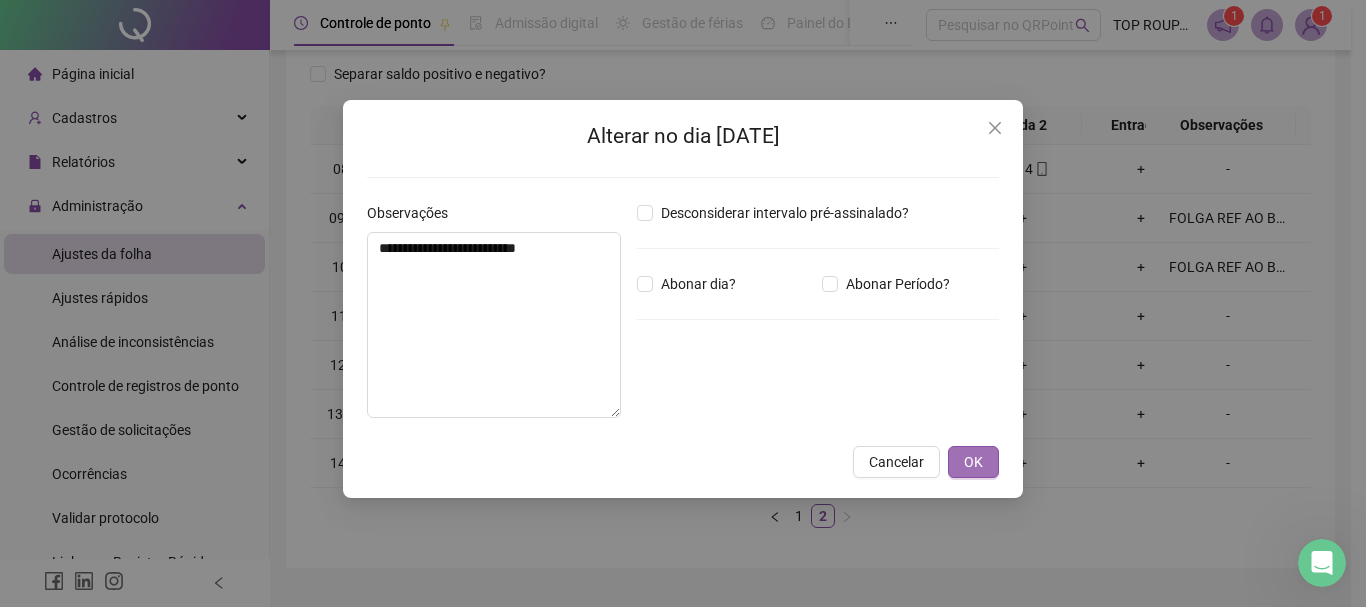 click on "OK" at bounding box center (973, 462) 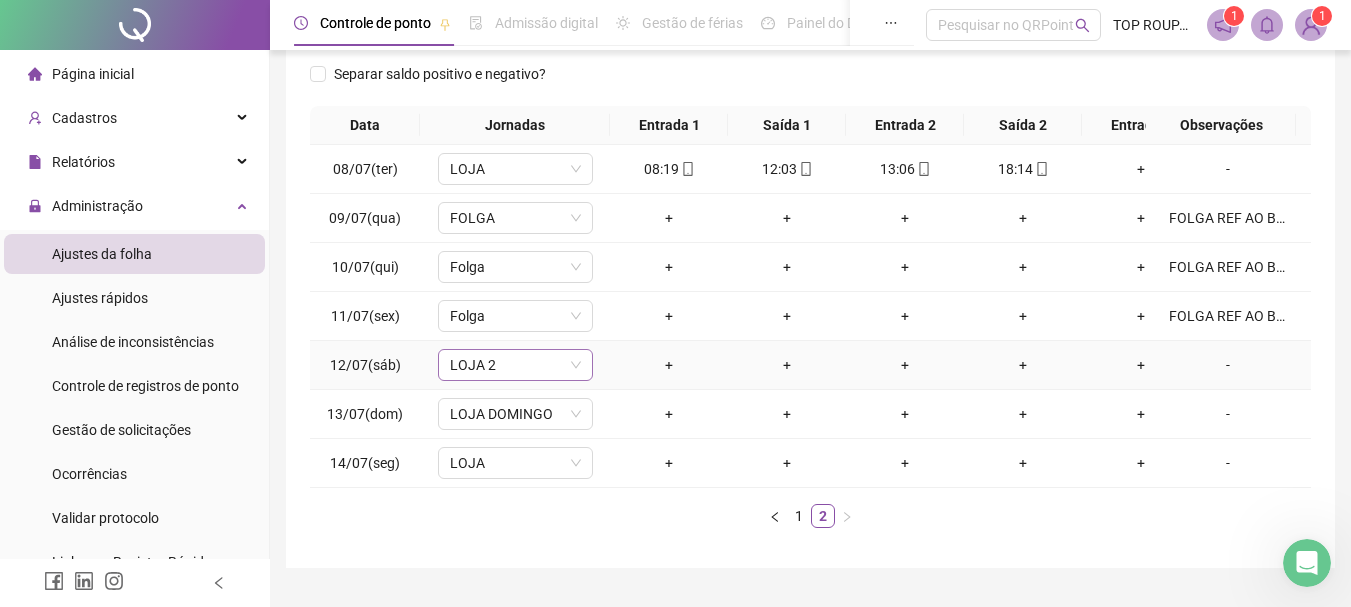 click on "LOJA 2" at bounding box center [515, 365] 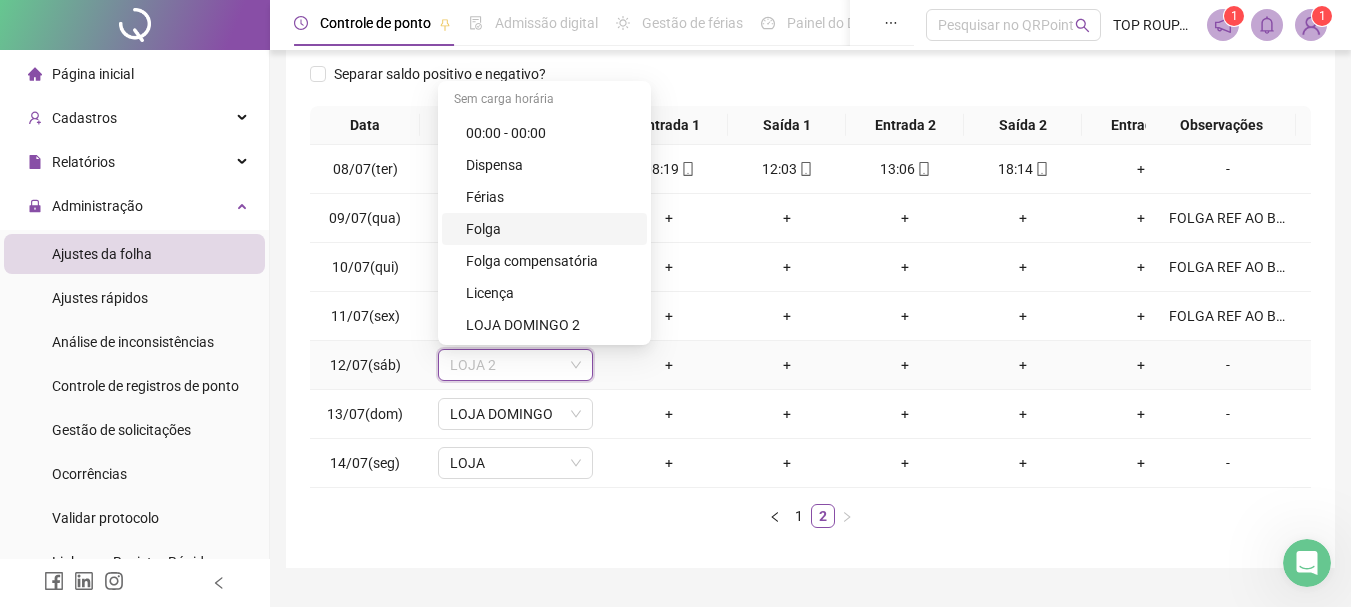 click on "Folga" at bounding box center (550, 229) 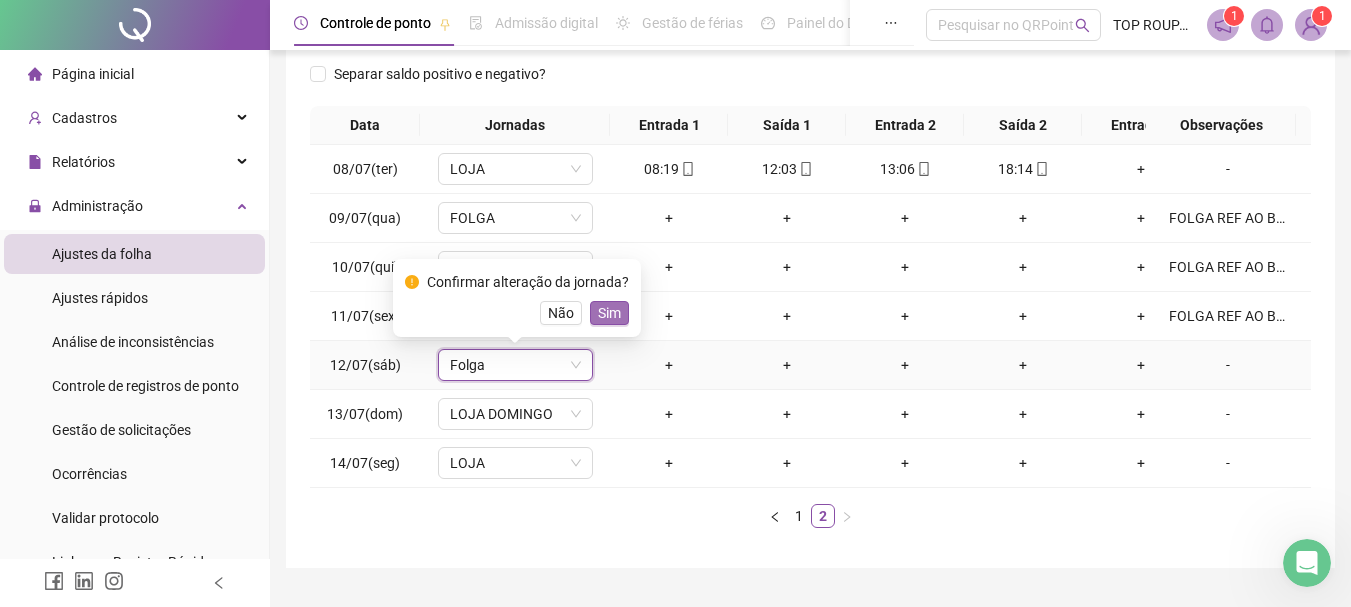 click on "Sim" at bounding box center [609, 313] 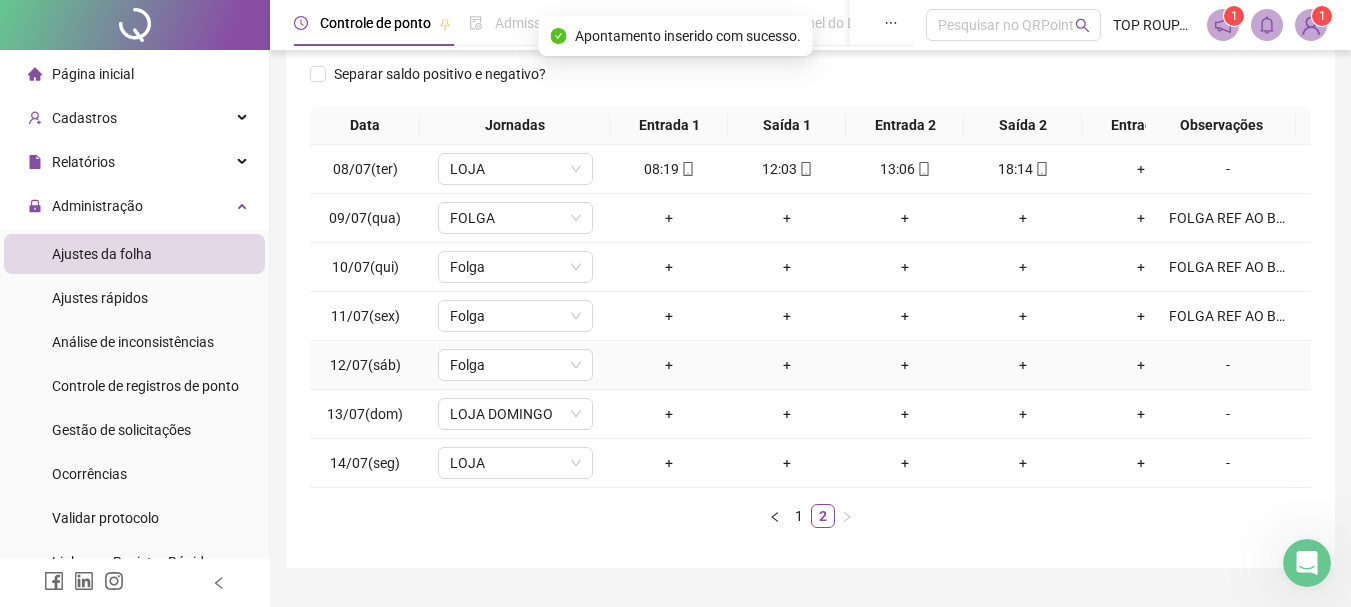 click on "-" at bounding box center (1228, 365) 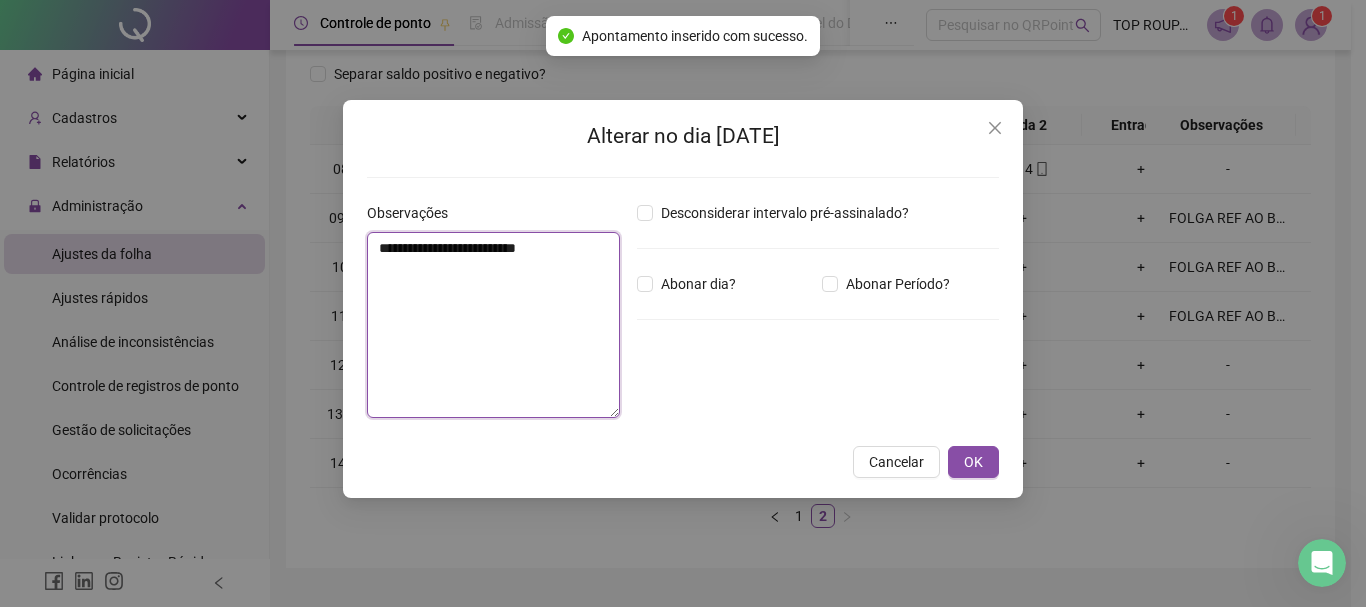 paste 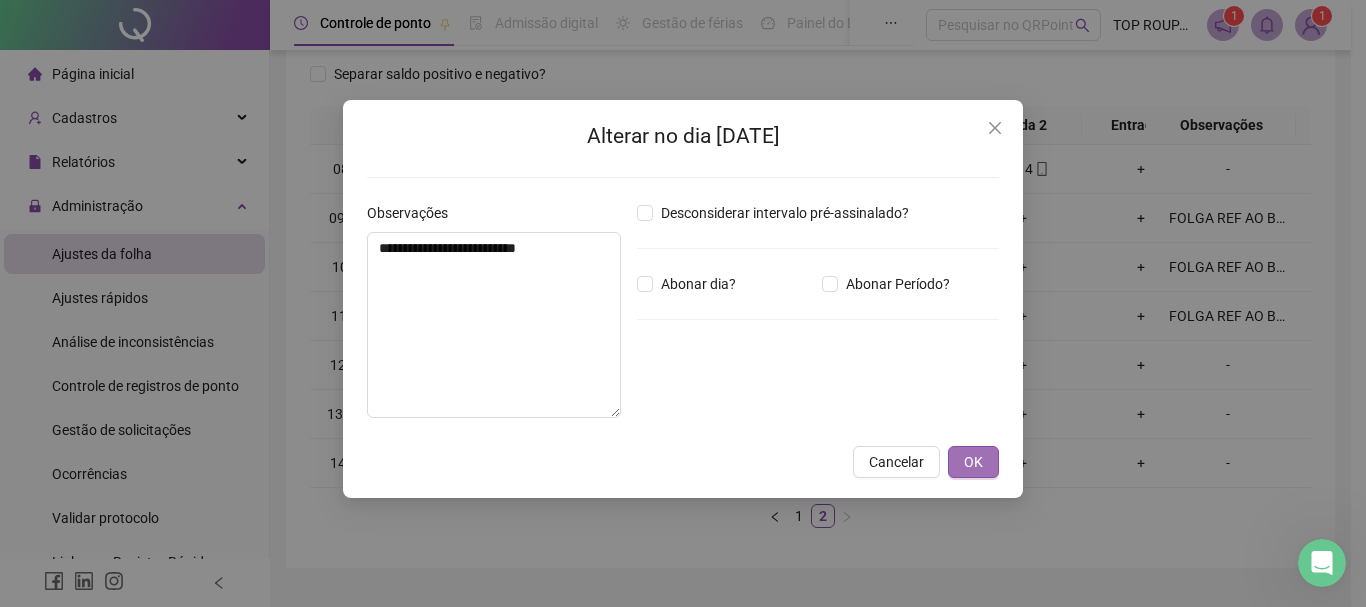 click on "OK" at bounding box center [973, 462] 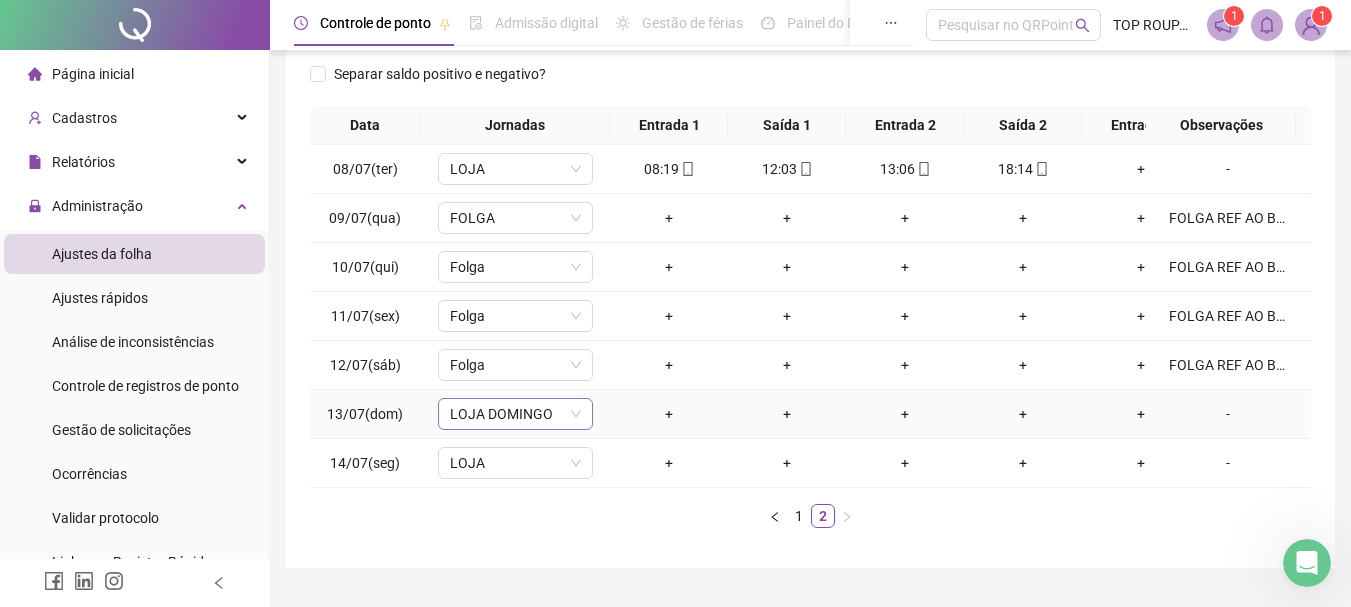 click on "LOJA DOMINGO" at bounding box center [515, 414] 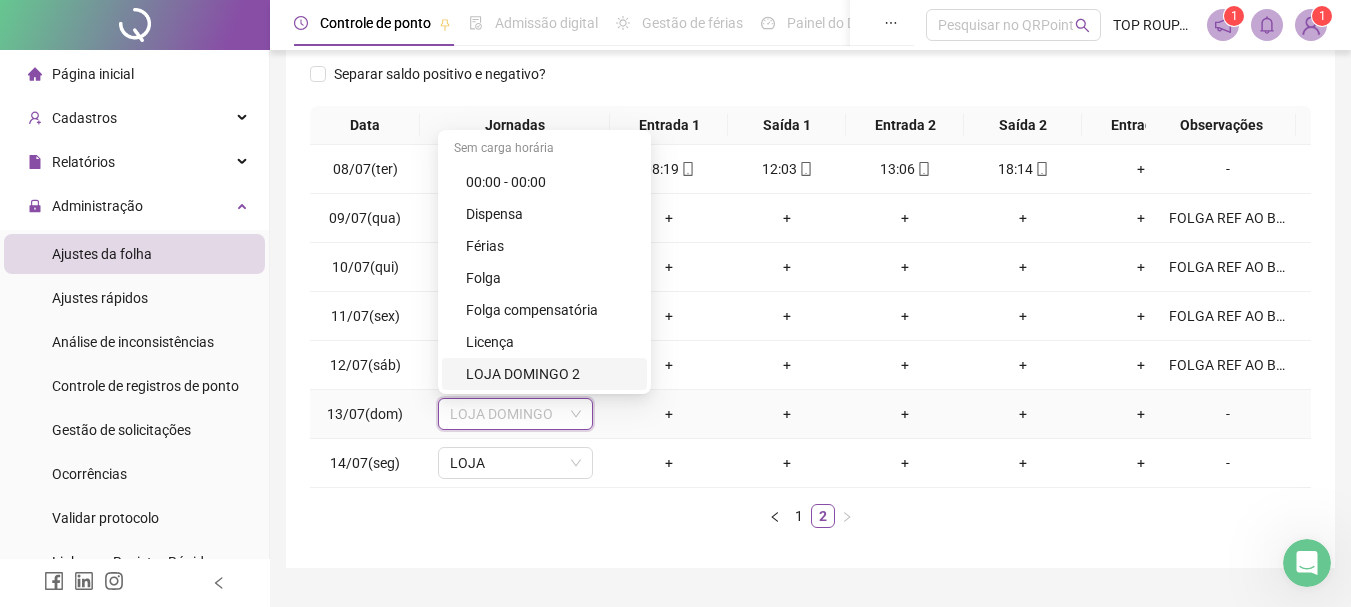click on "LOJA DOMINGO 2" at bounding box center [544, 374] 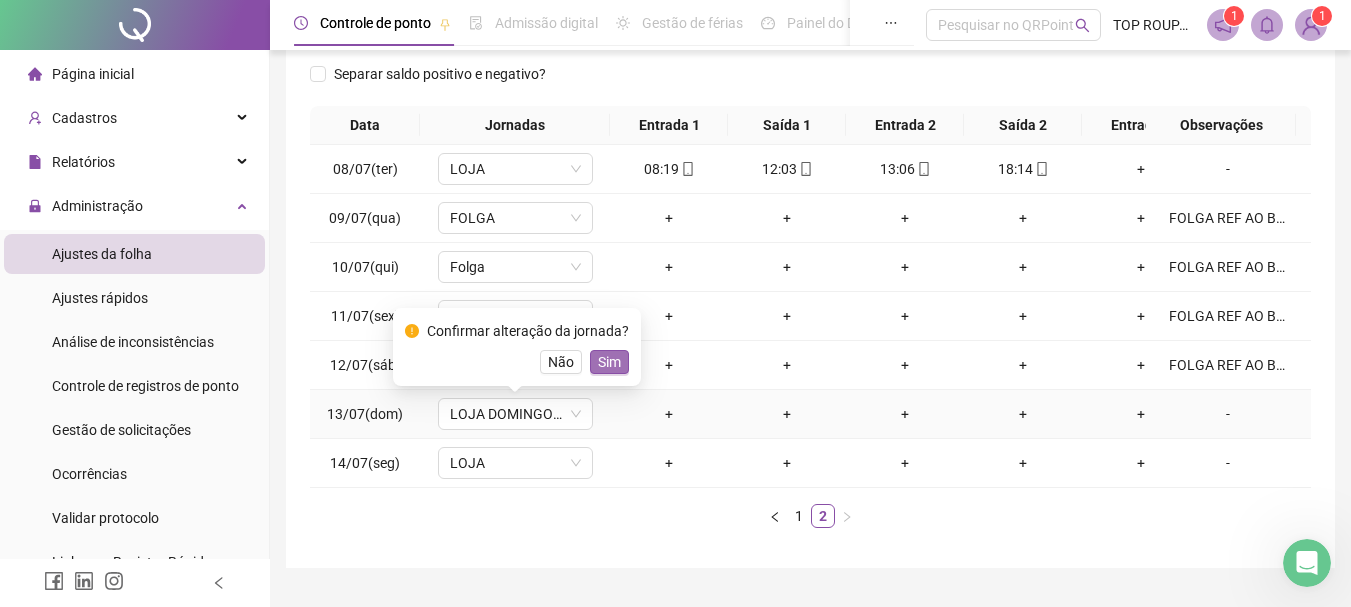 click on "Sim" at bounding box center [609, 362] 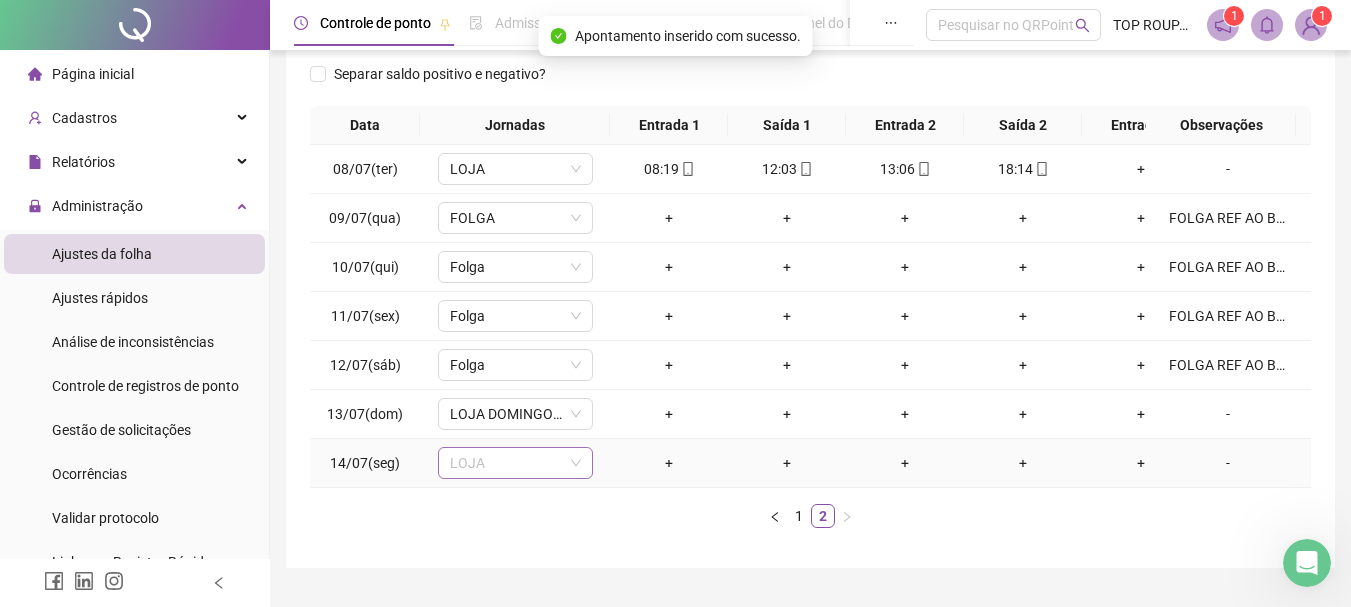 click on "LOJA" at bounding box center [515, 463] 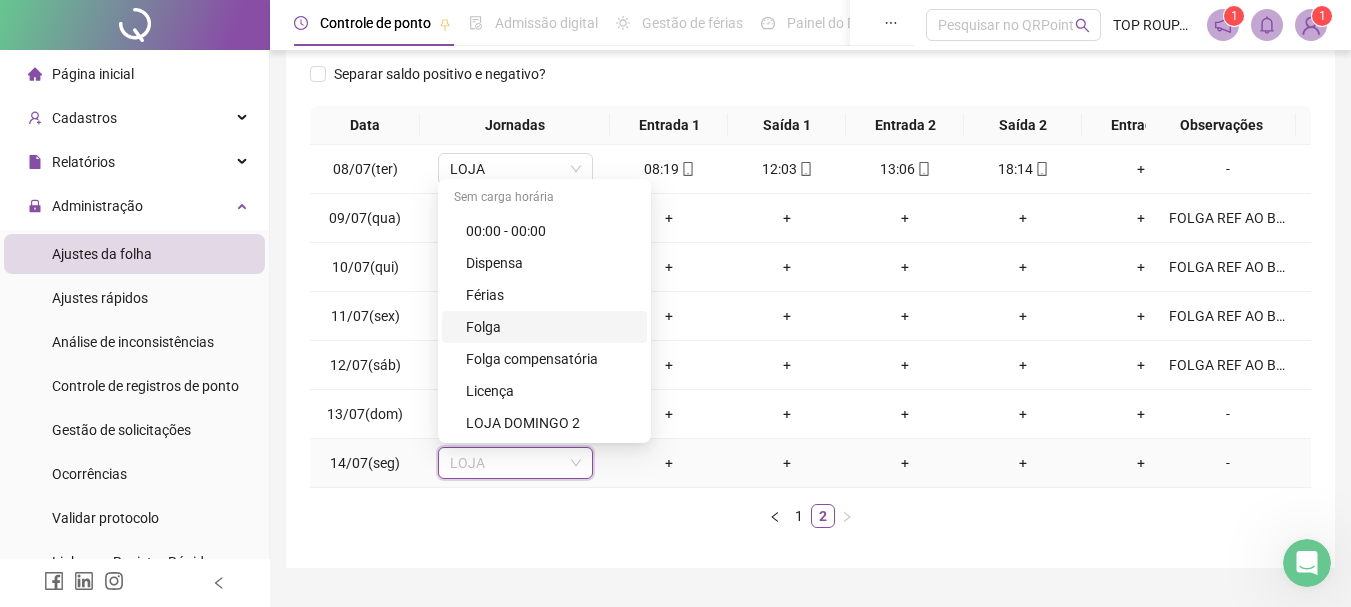 click on "Folga" at bounding box center [550, 327] 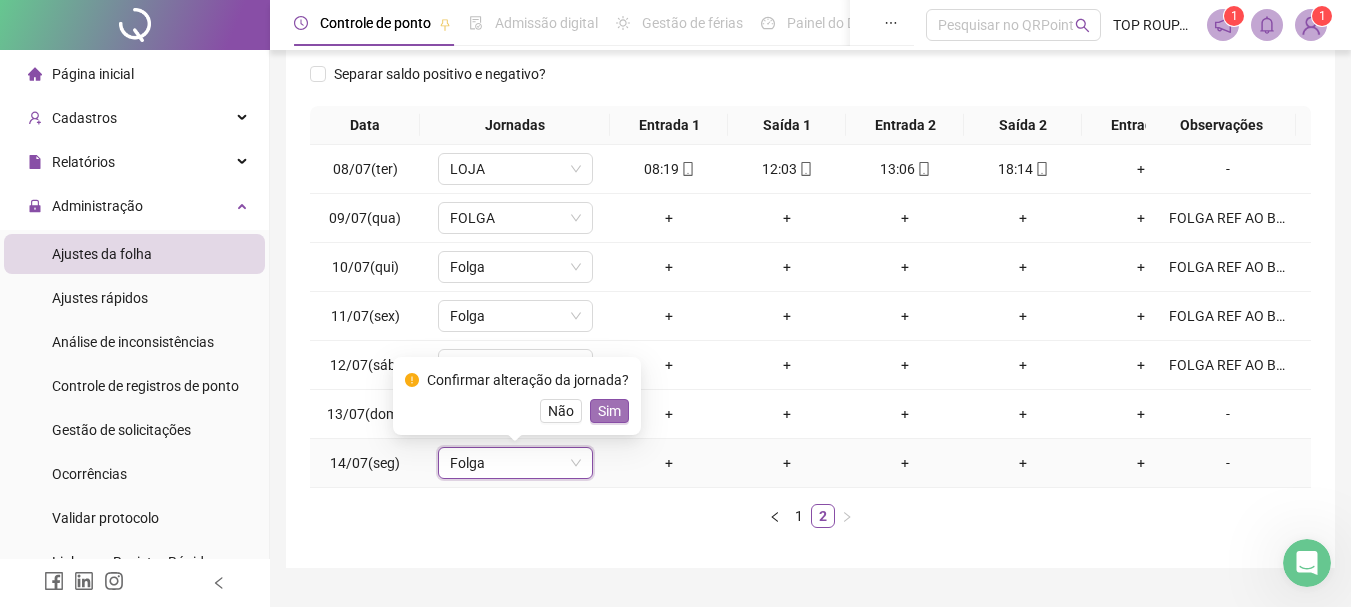 click on "Sim" at bounding box center (609, 411) 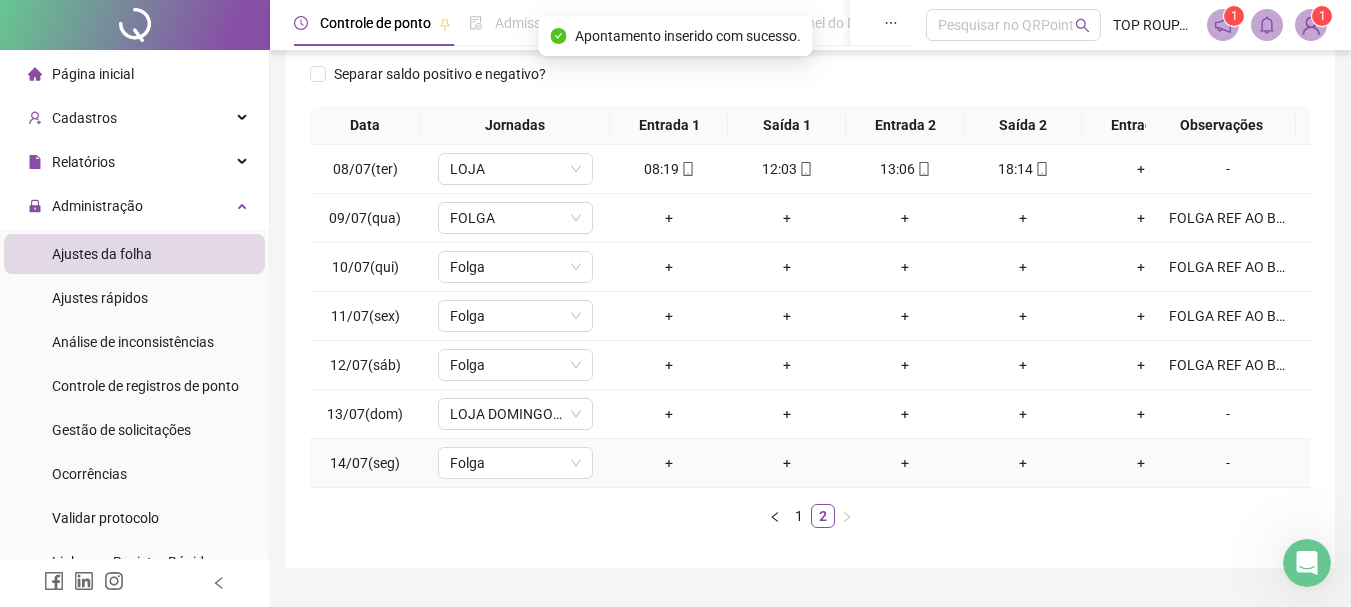 click on "-" at bounding box center (1228, 463) 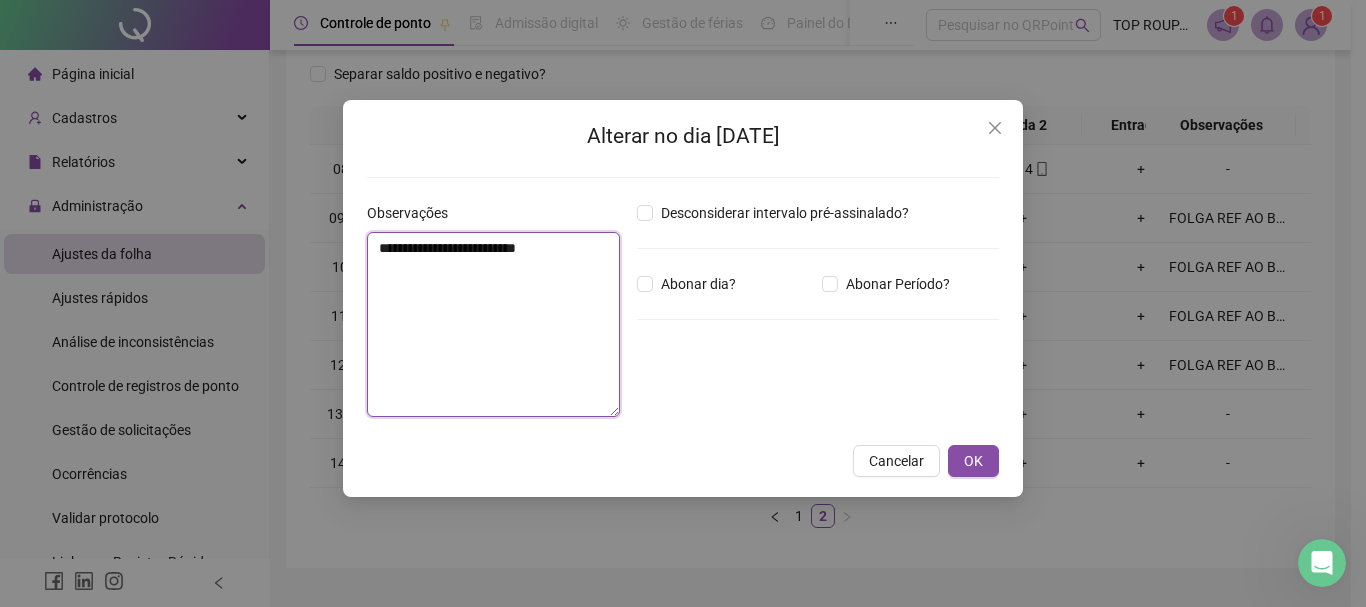 paste 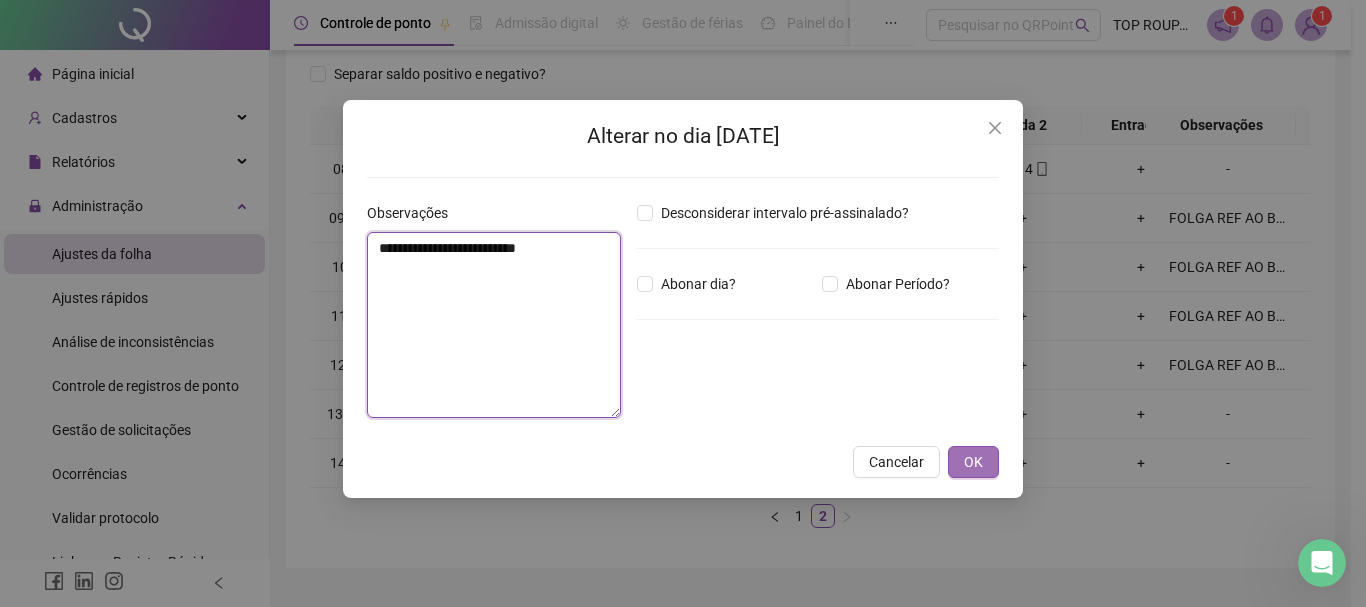 type on "**********" 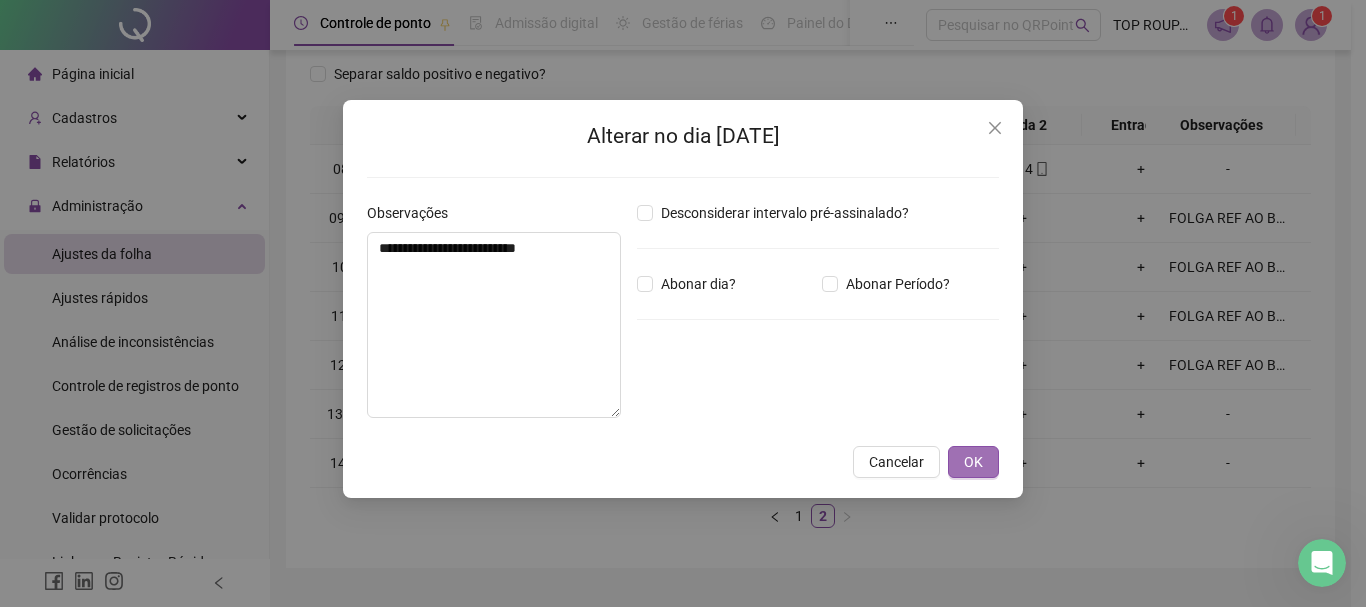 click on "OK" at bounding box center (973, 462) 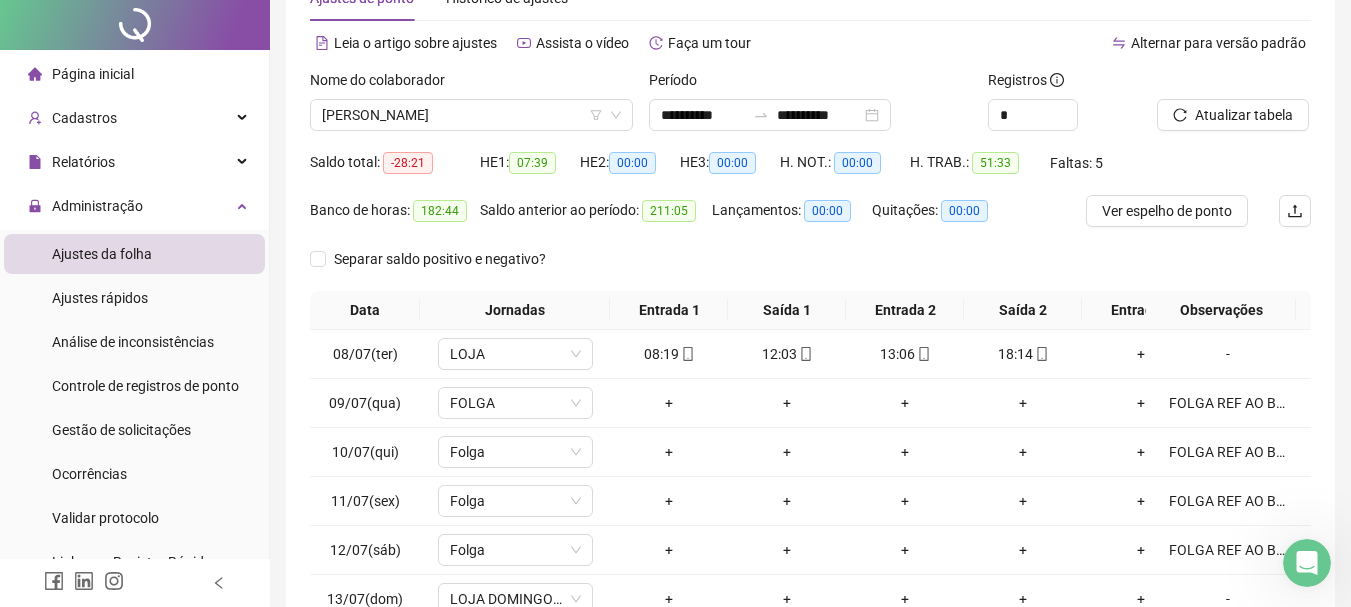 scroll, scrollTop: 0, scrollLeft: 0, axis: both 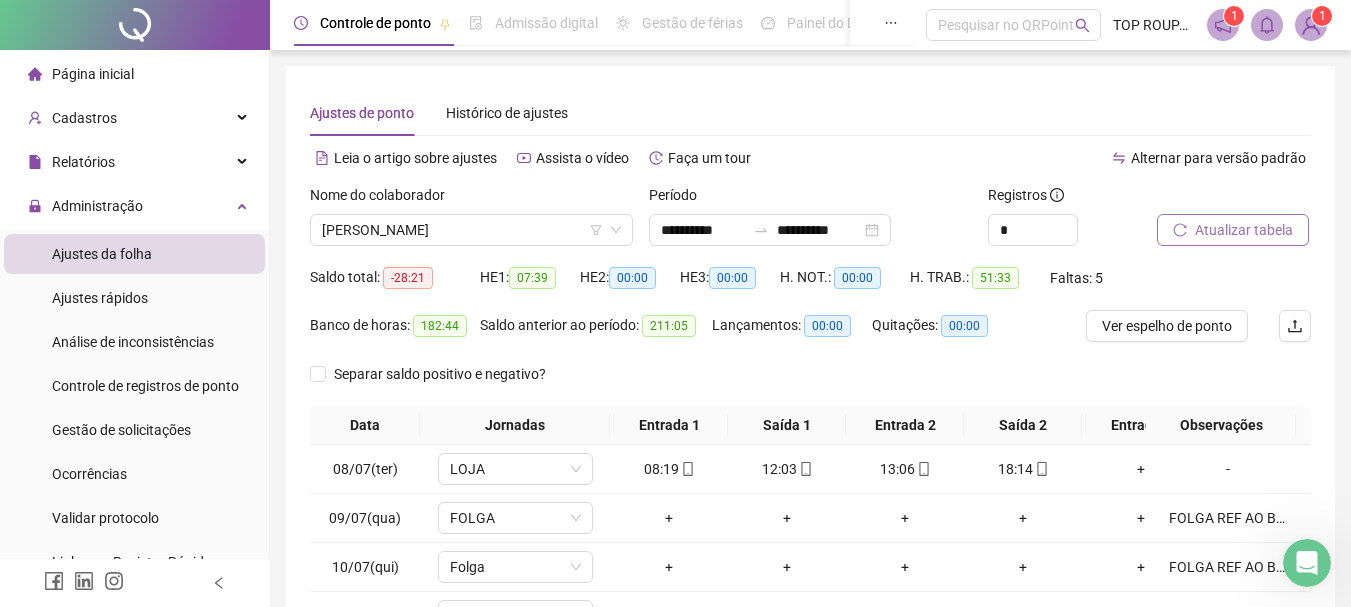 click on "Atualizar tabela" at bounding box center [1244, 230] 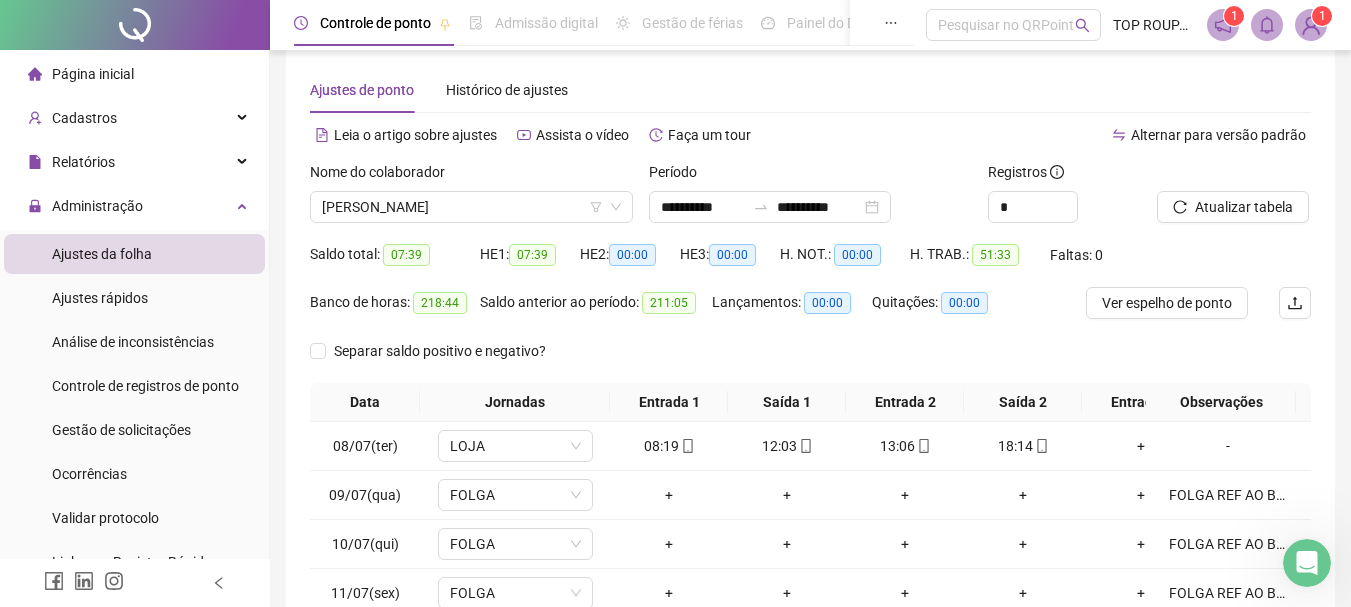 scroll, scrollTop: 0, scrollLeft: 0, axis: both 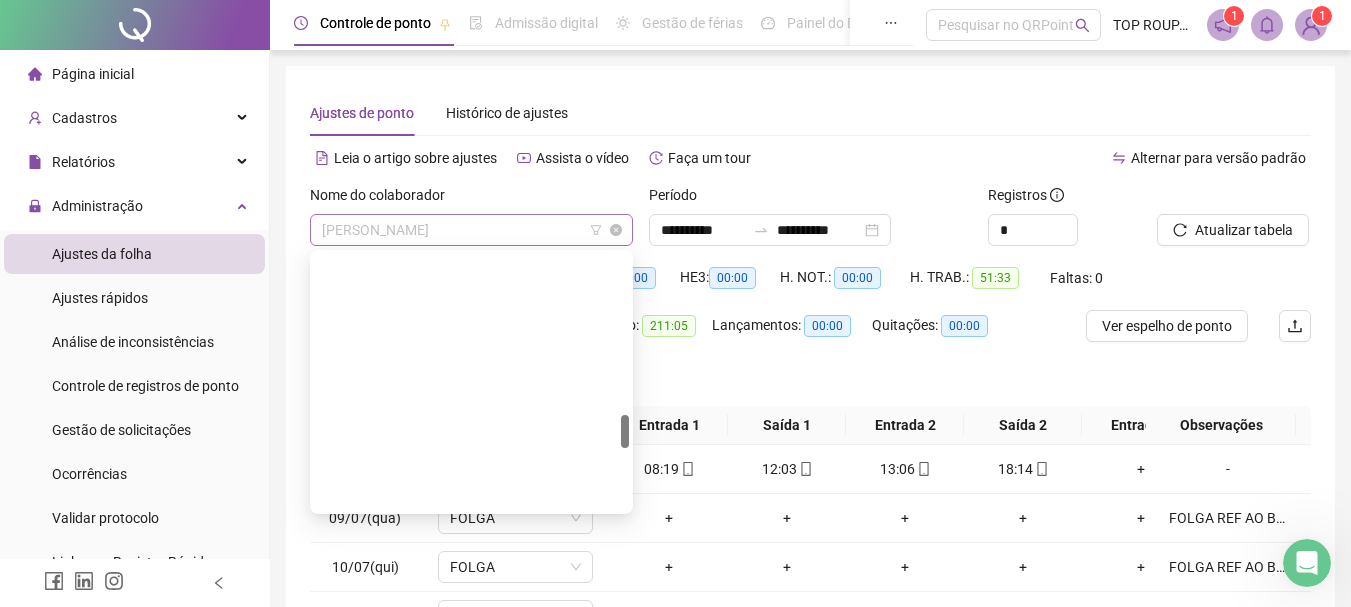 click on "[PERSON_NAME]" at bounding box center [471, 230] 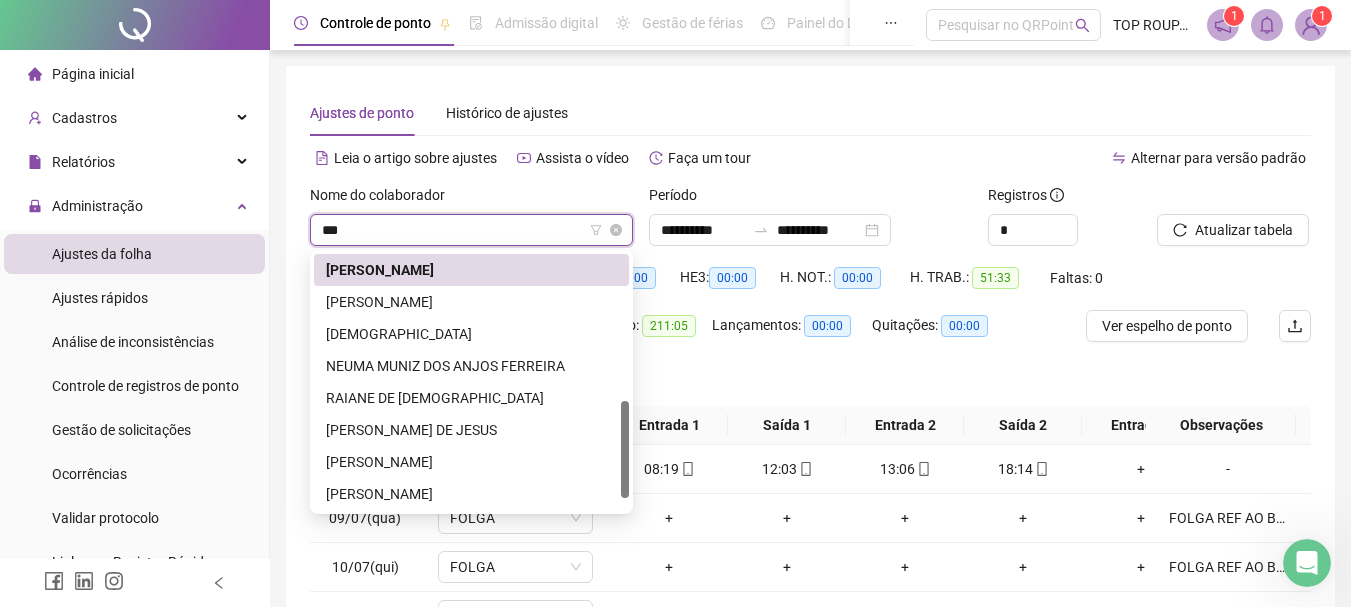 scroll, scrollTop: 0, scrollLeft: 0, axis: both 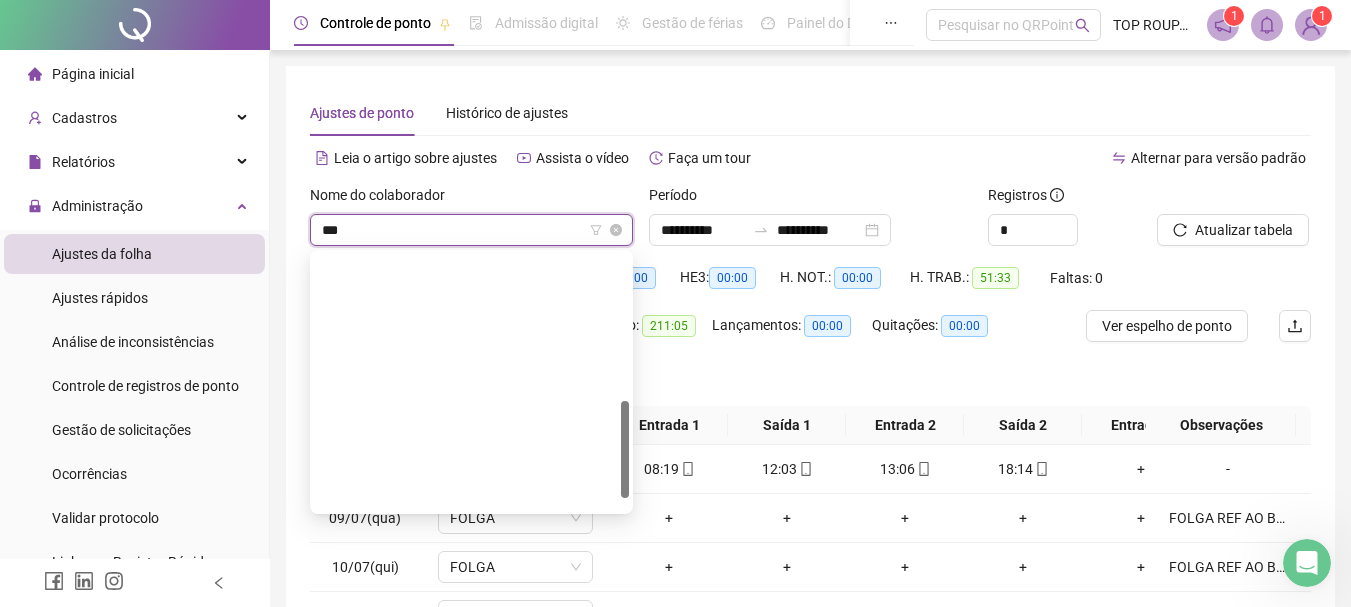 type on "****" 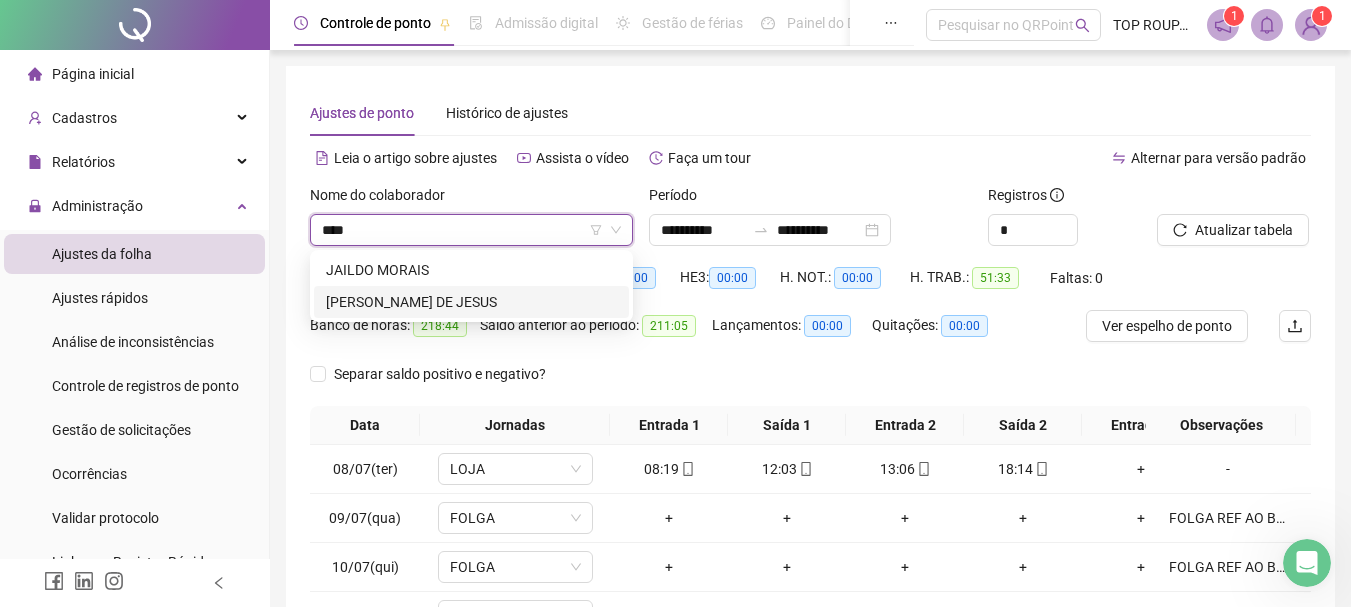 click on "[PERSON_NAME] DE JESUS" at bounding box center [471, 302] 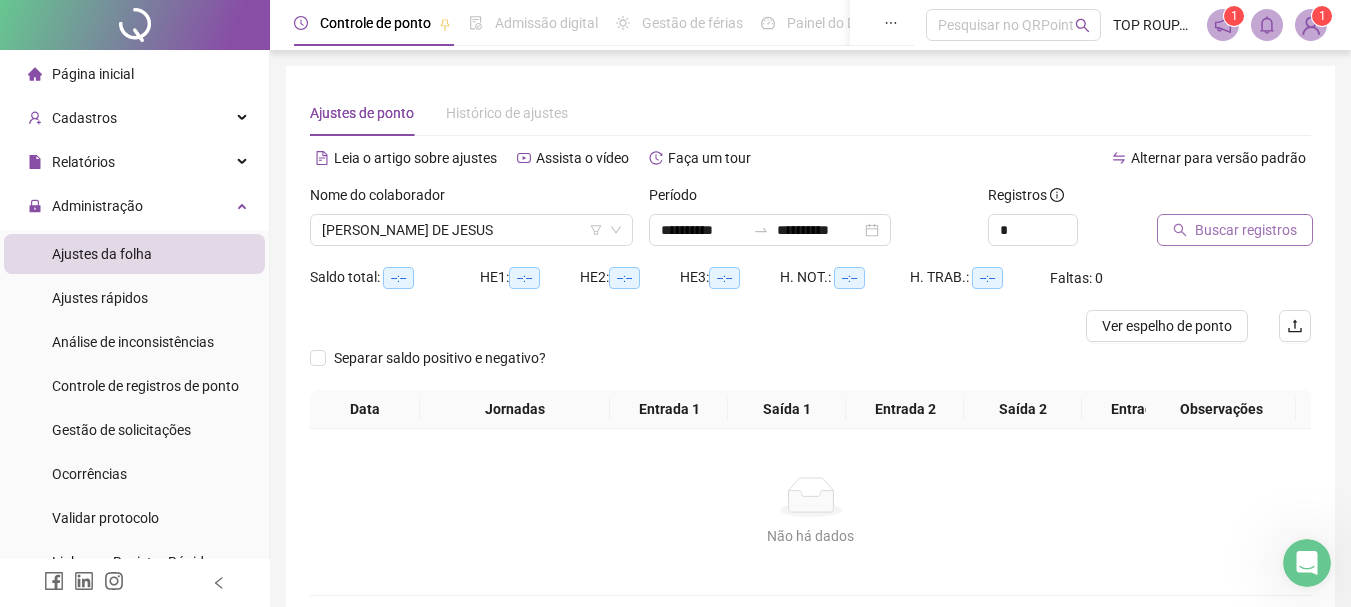 click 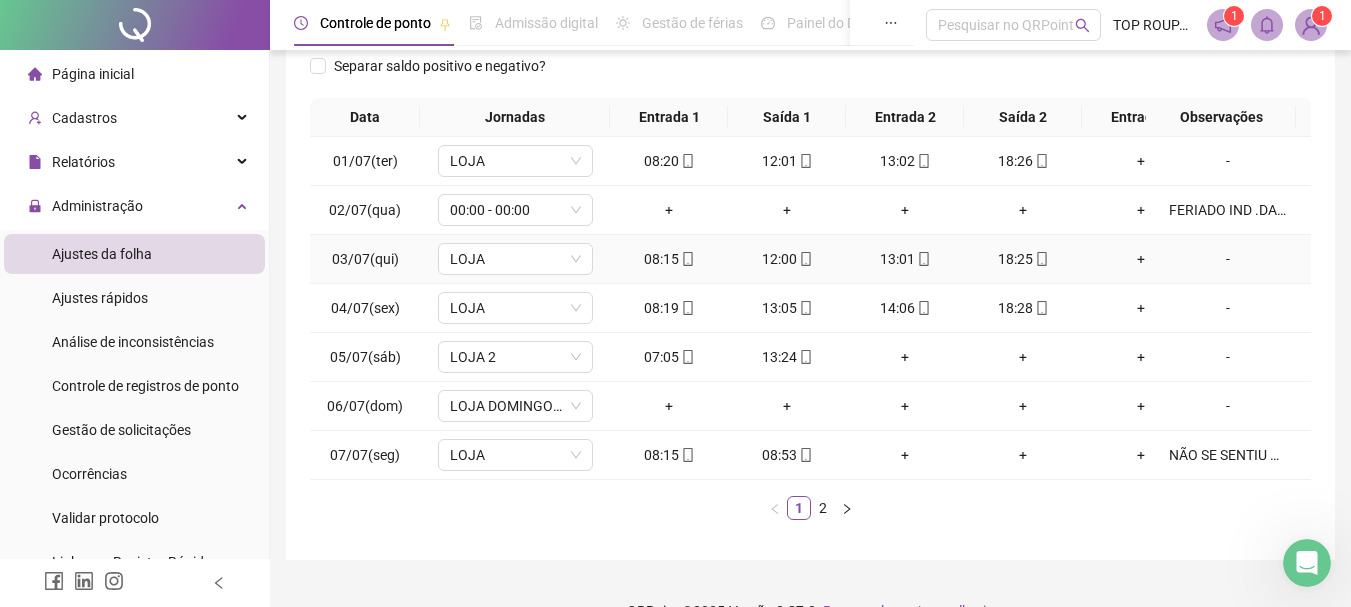 scroll, scrollTop: 362, scrollLeft: 0, axis: vertical 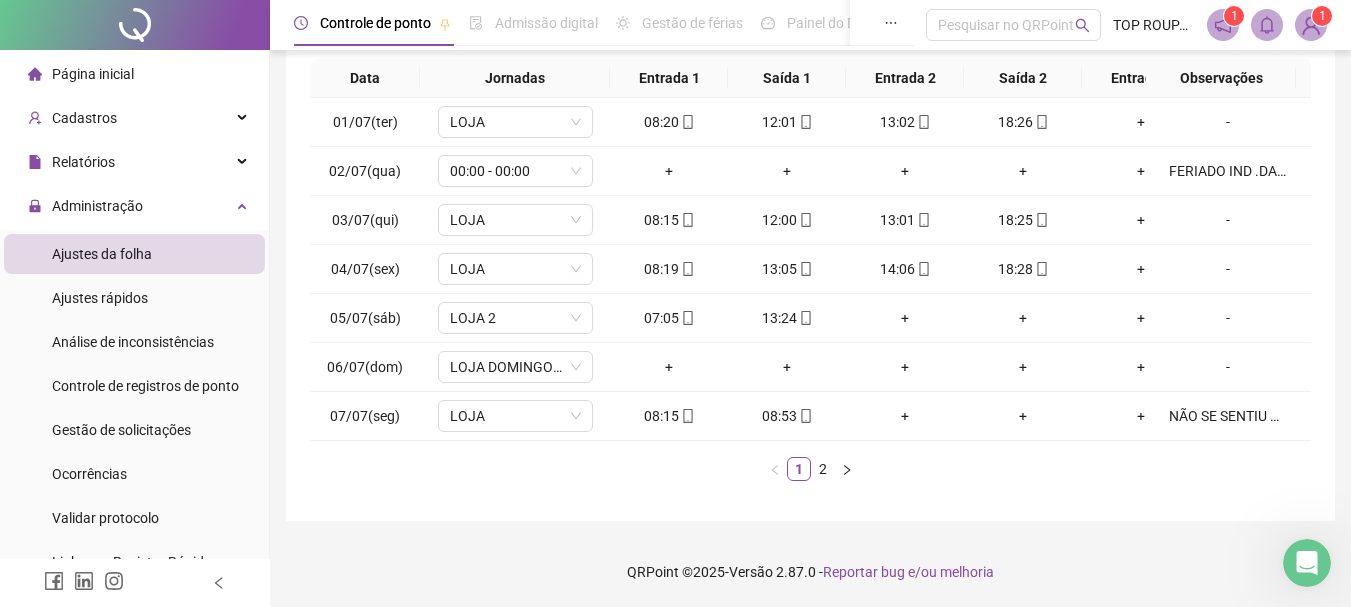 drag, startPoint x: 754, startPoint y: 441, endPoint x: 766, endPoint y: 441, distance: 12 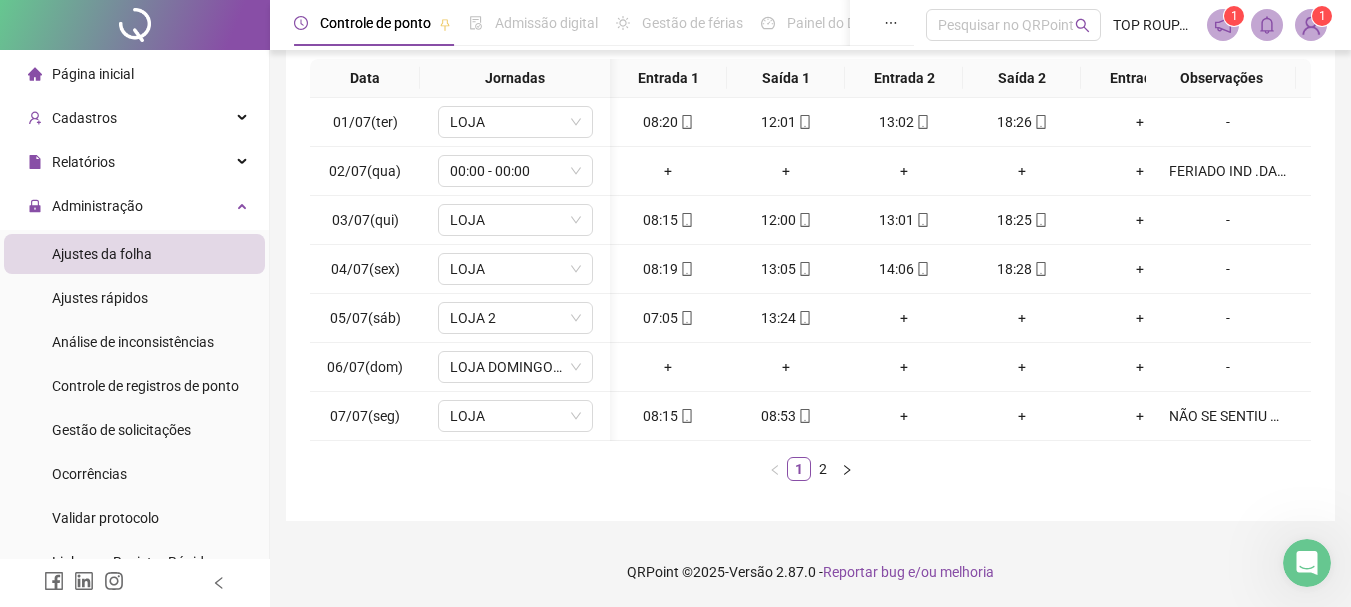 scroll, scrollTop: 0, scrollLeft: 13, axis: horizontal 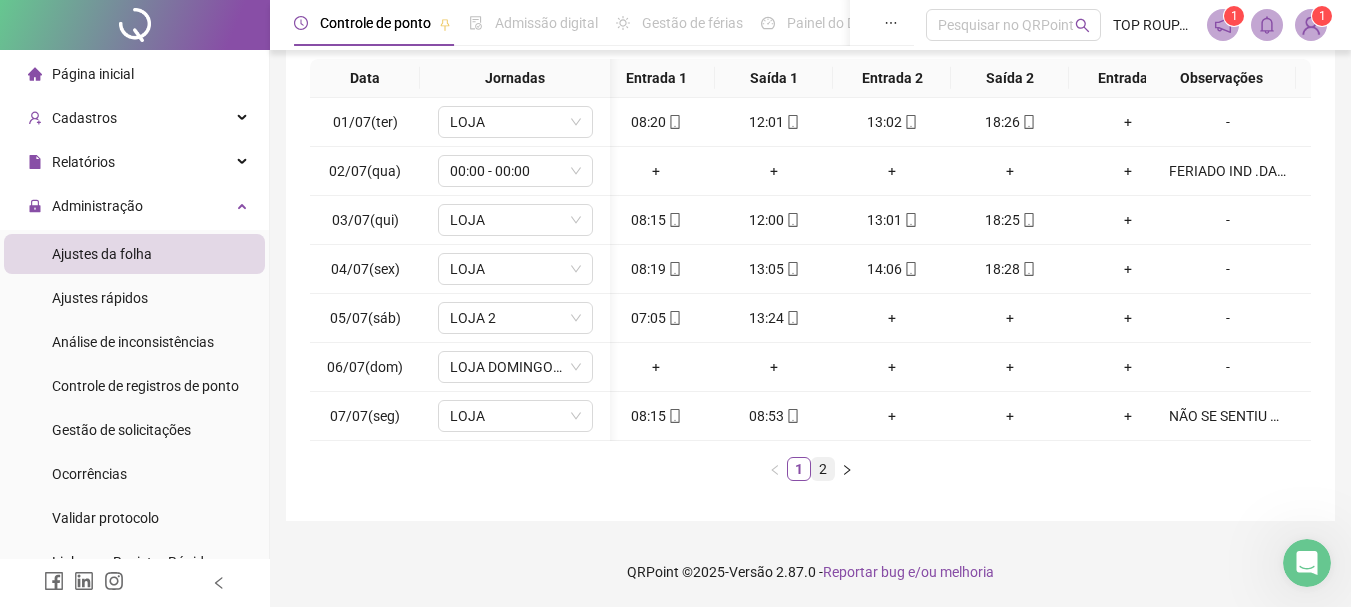 click on "2" at bounding box center (823, 469) 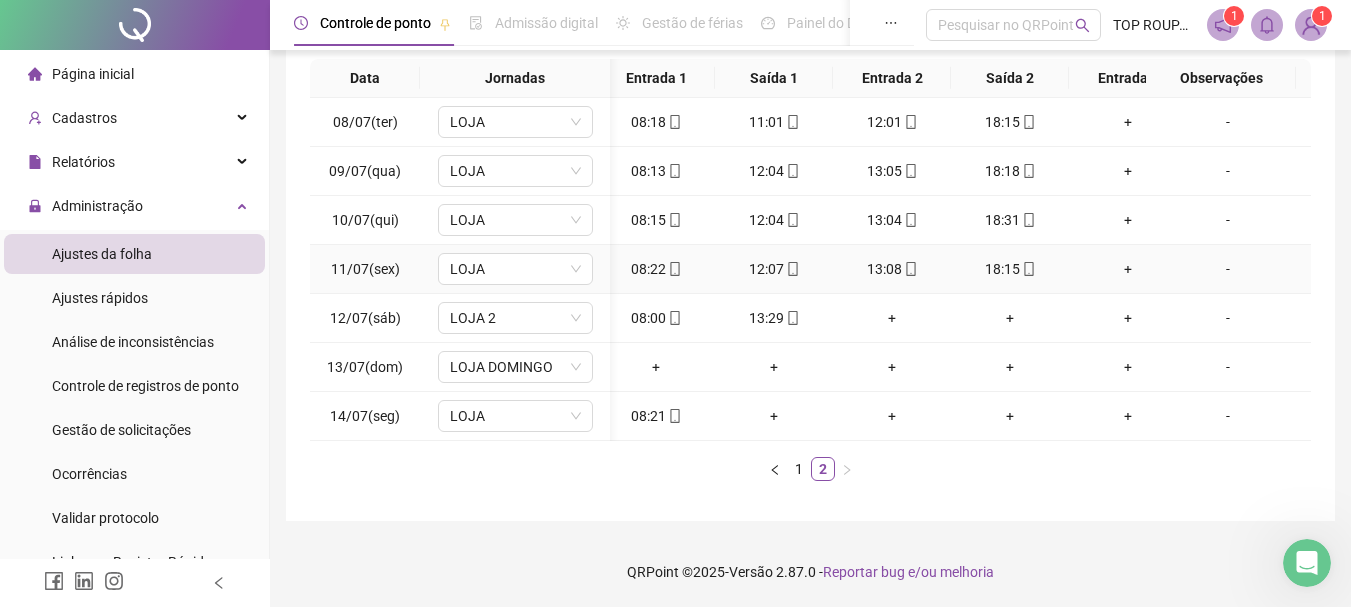 scroll, scrollTop: 362, scrollLeft: 0, axis: vertical 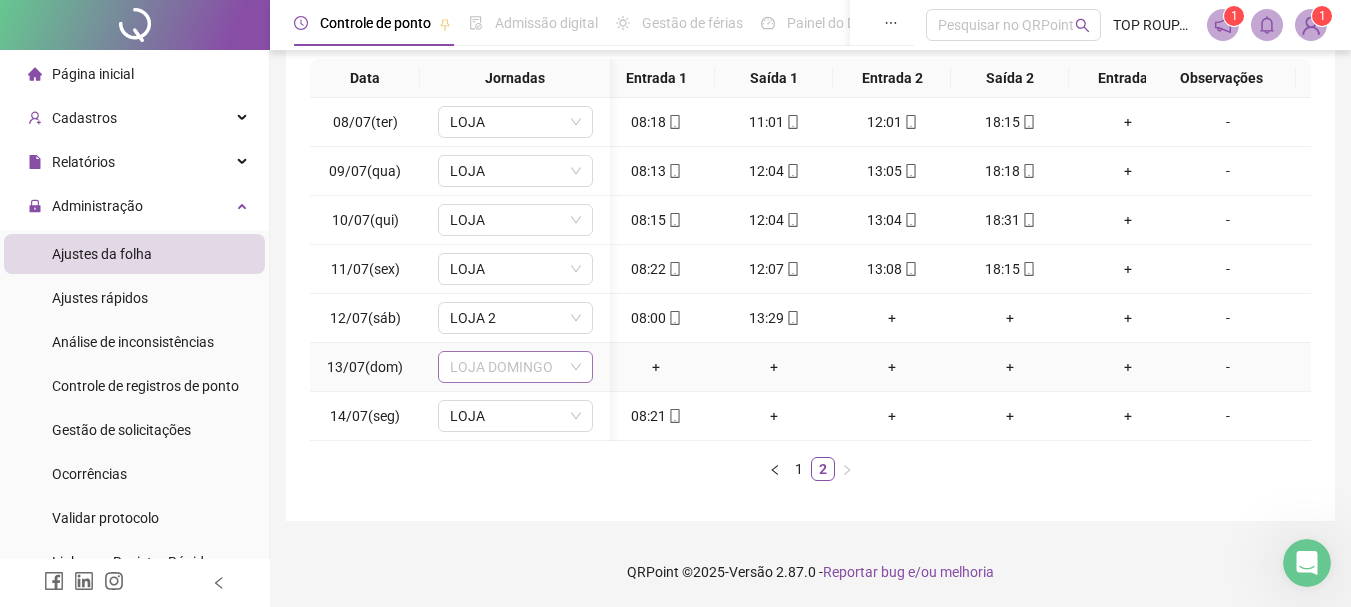 click on "LOJA DOMINGO" at bounding box center (515, 367) 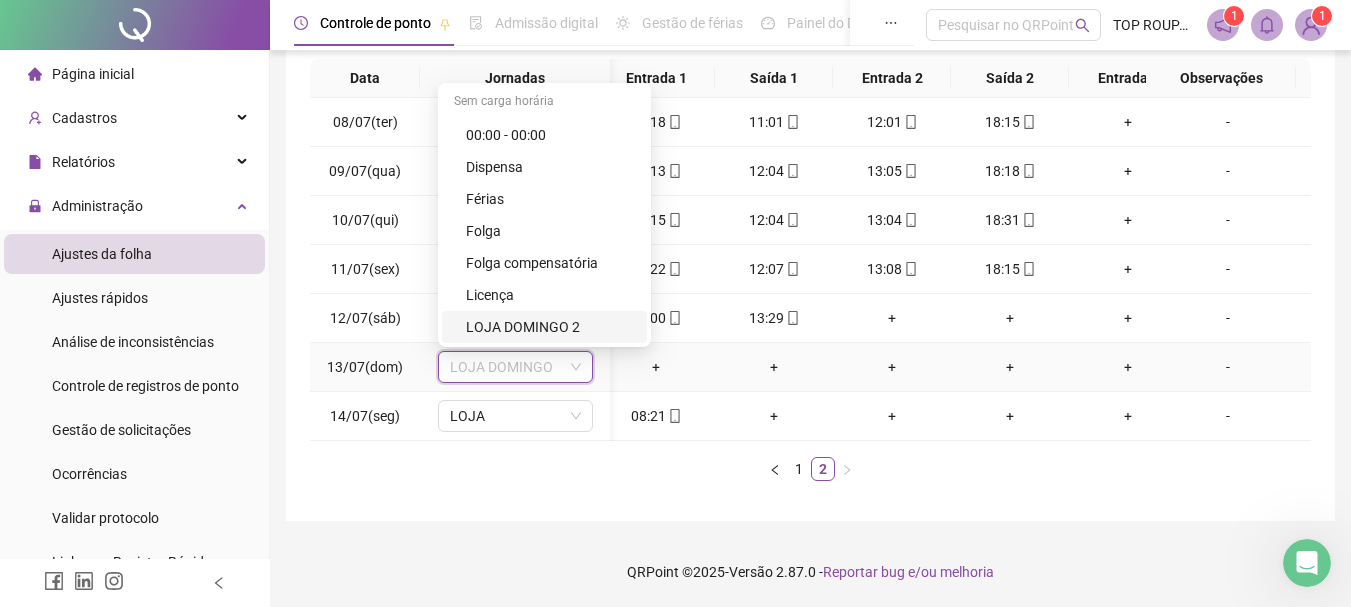 click on "LOJA DOMINGO 2" at bounding box center [550, 327] 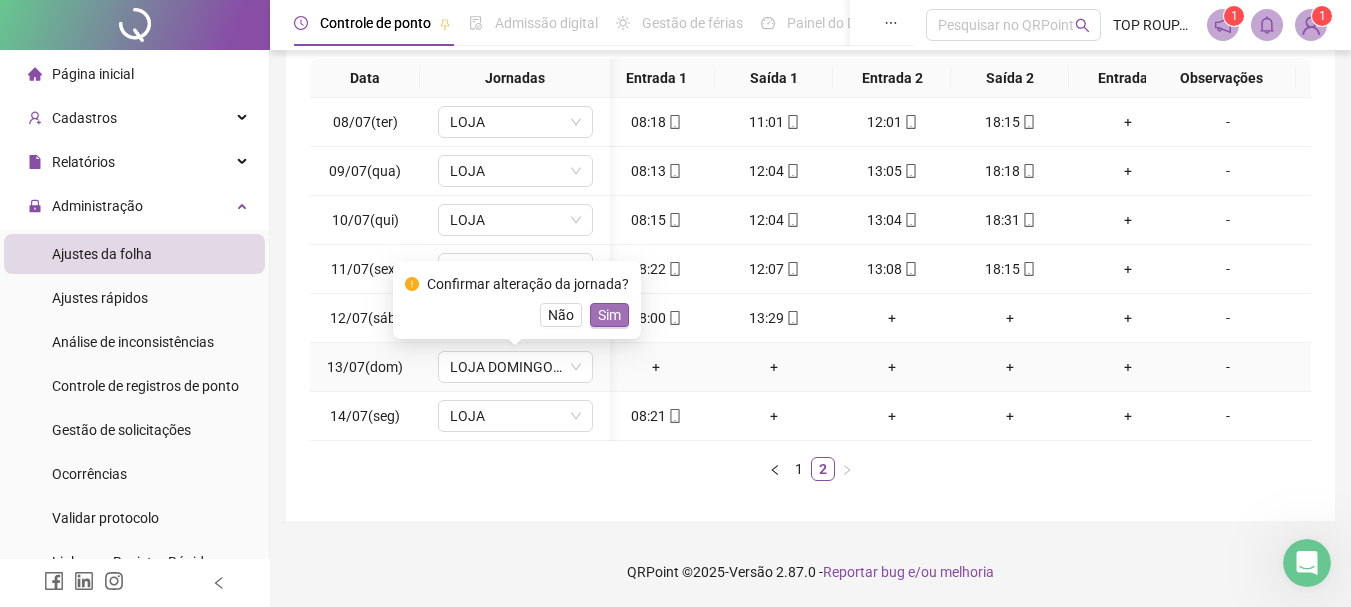 click on "Sim" at bounding box center [609, 315] 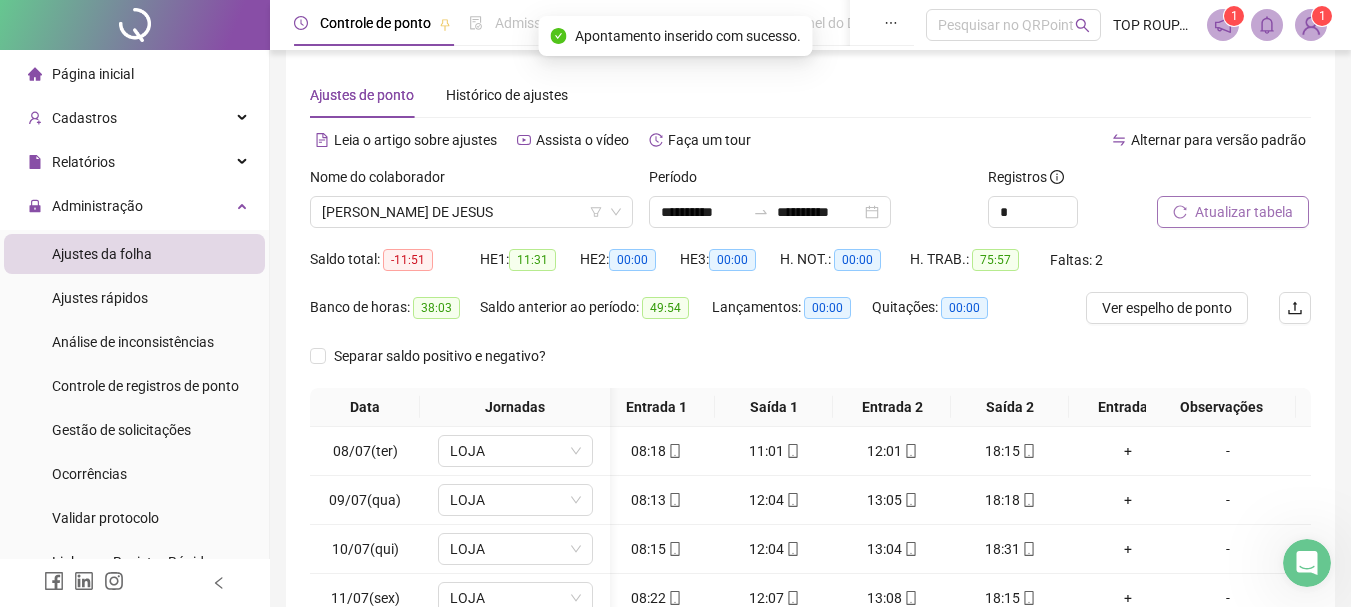 scroll, scrollTop: 0, scrollLeft: 0, axis: both 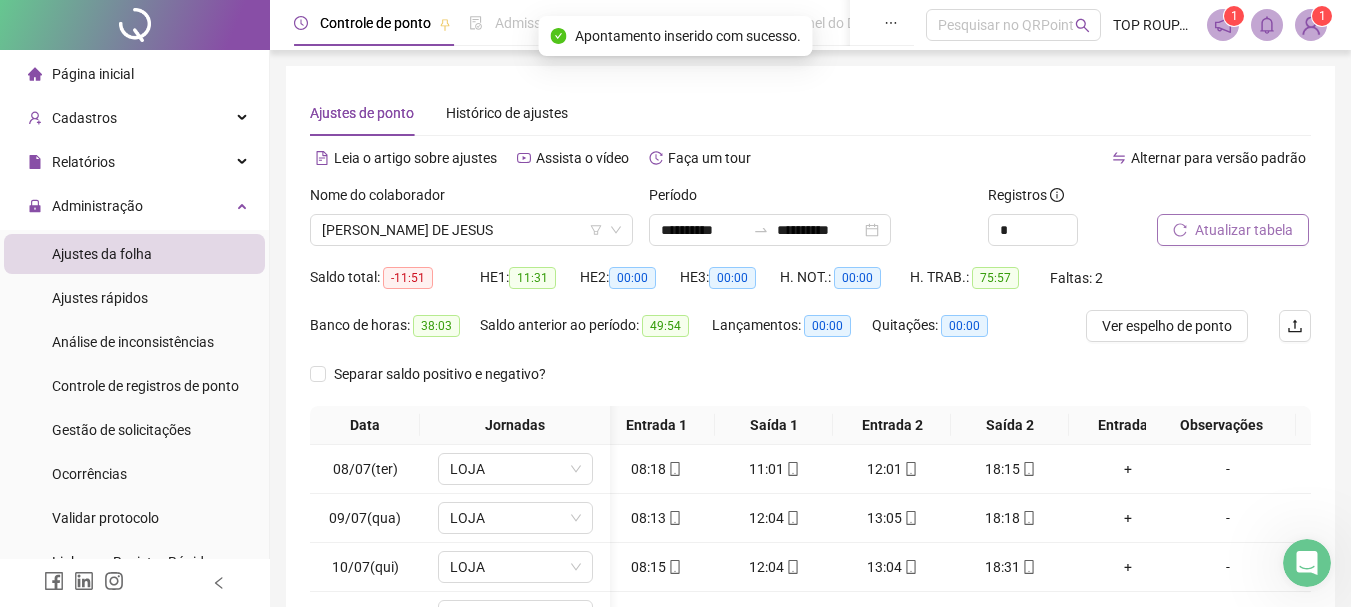 click on "Atualizar tabela" at bounding box center [1244, 230] 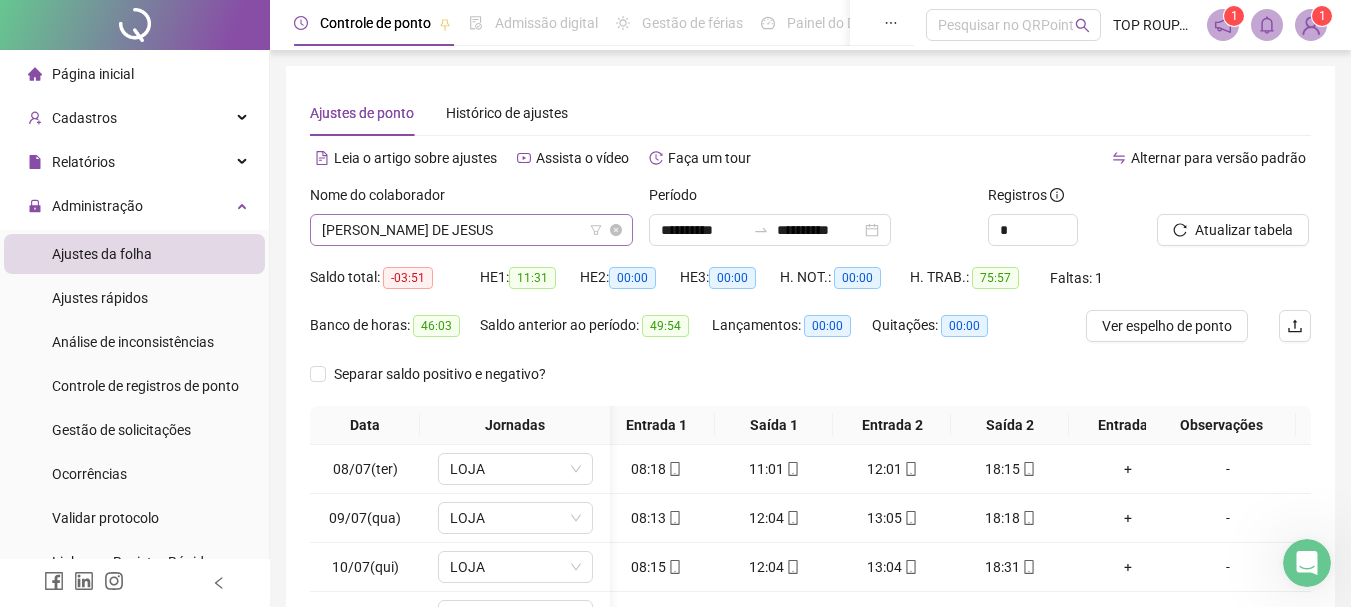 click on "[PERSON_NAME] DE JESUS" at bounding box center [471, 230] 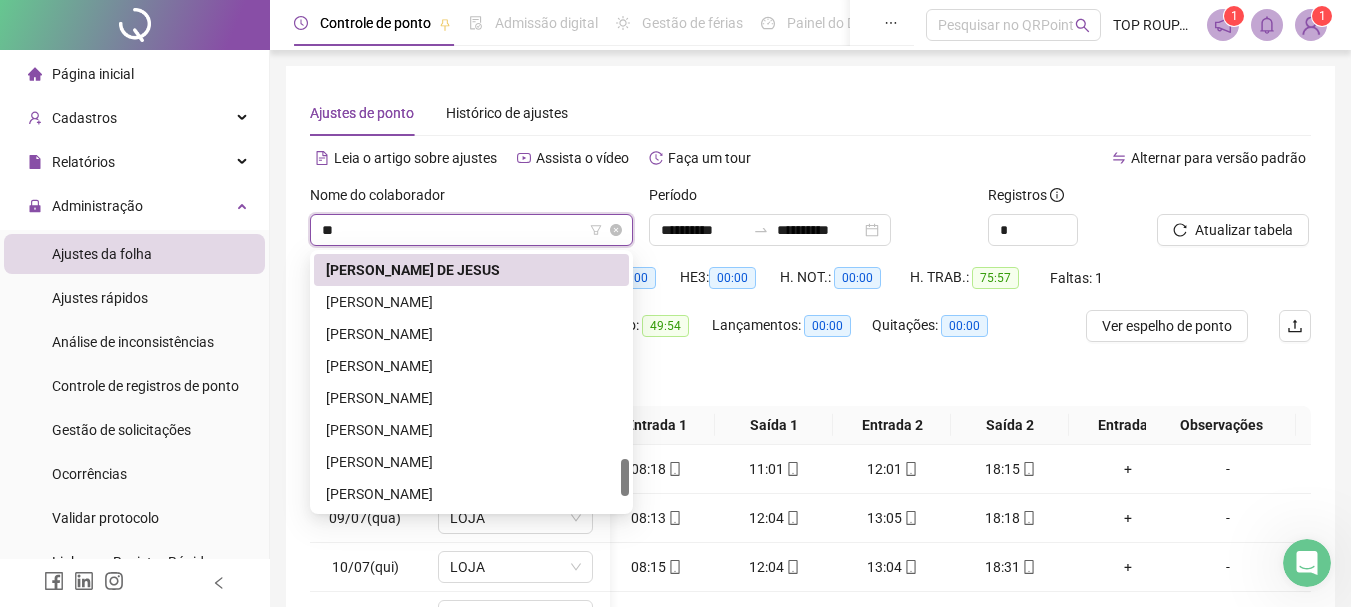 scroll, scrollTop: 384, scrollLeft: 0, axis: vertical 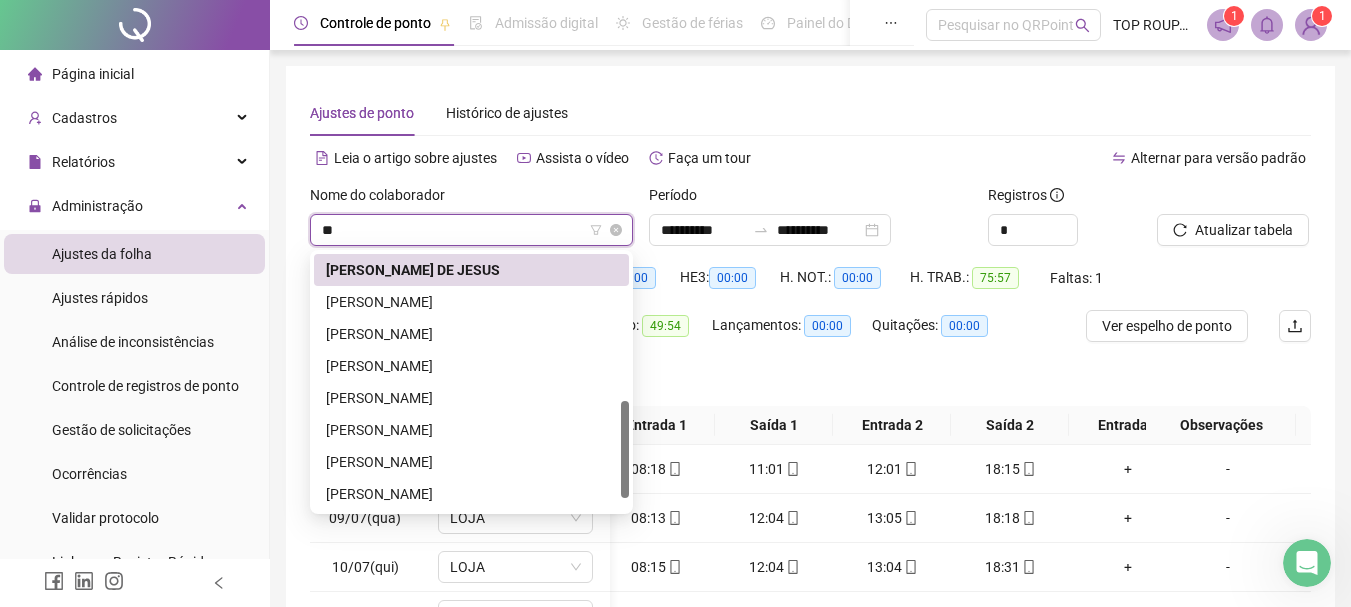 type on "***" 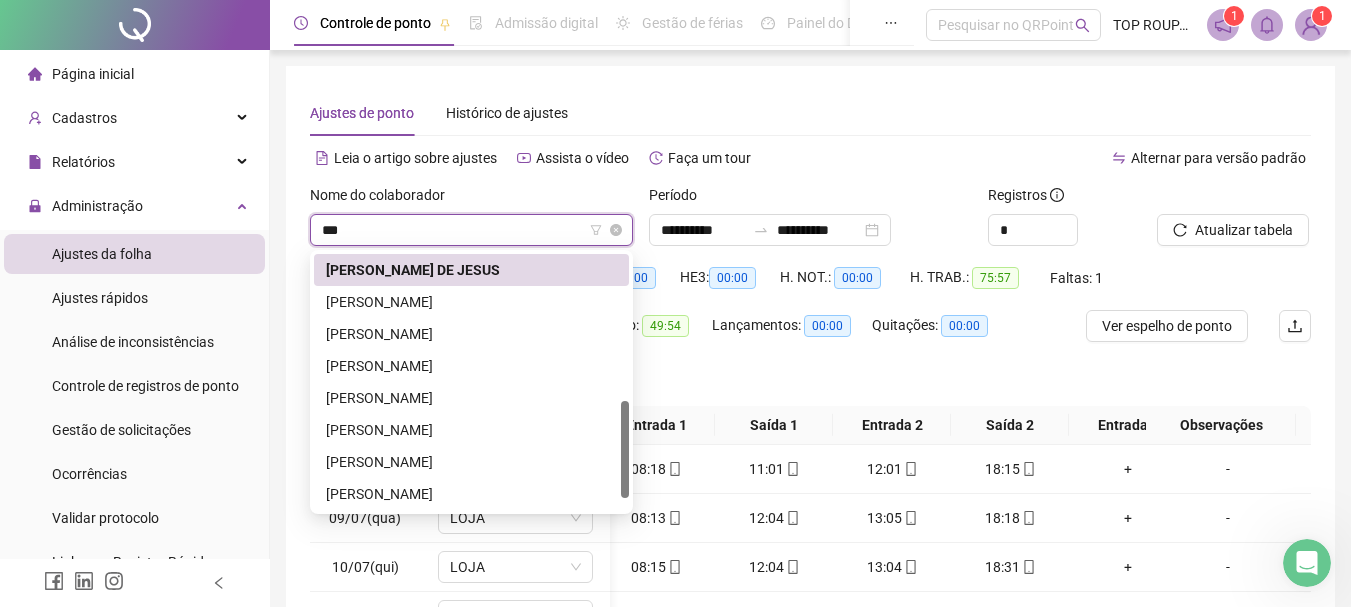 scroll, scrollTop: 0, scrollLeft: 0, axis: both 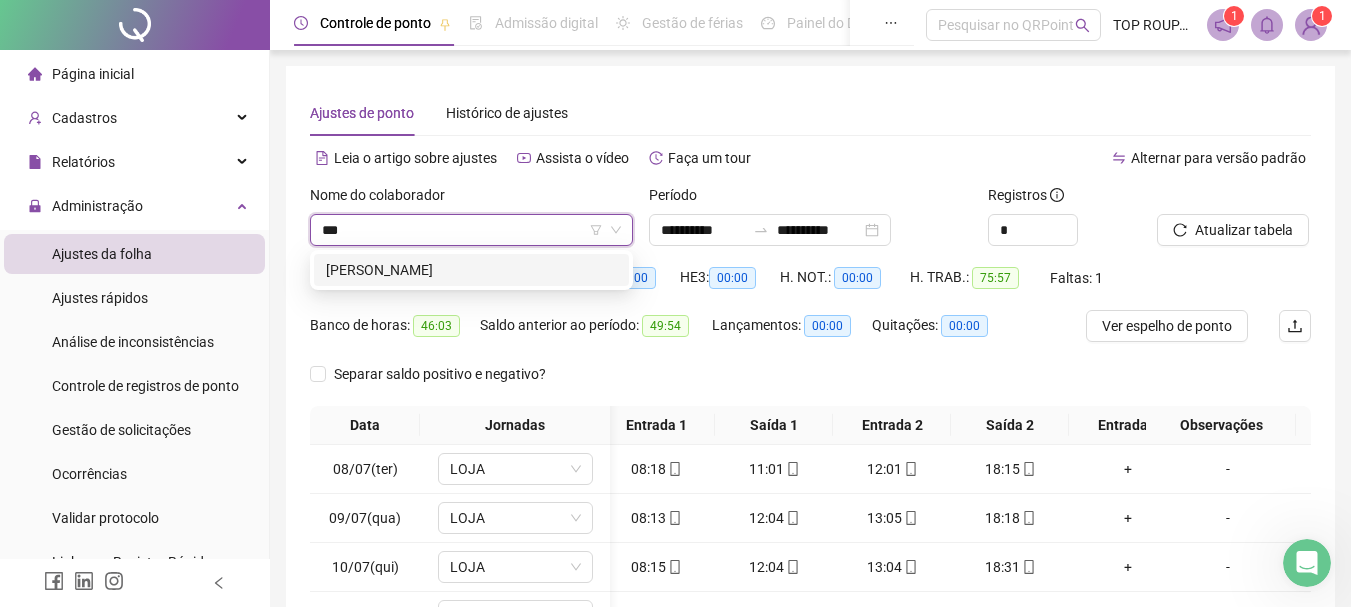 click on "[PERSON_NAME]" at bounding box center (471, 270) 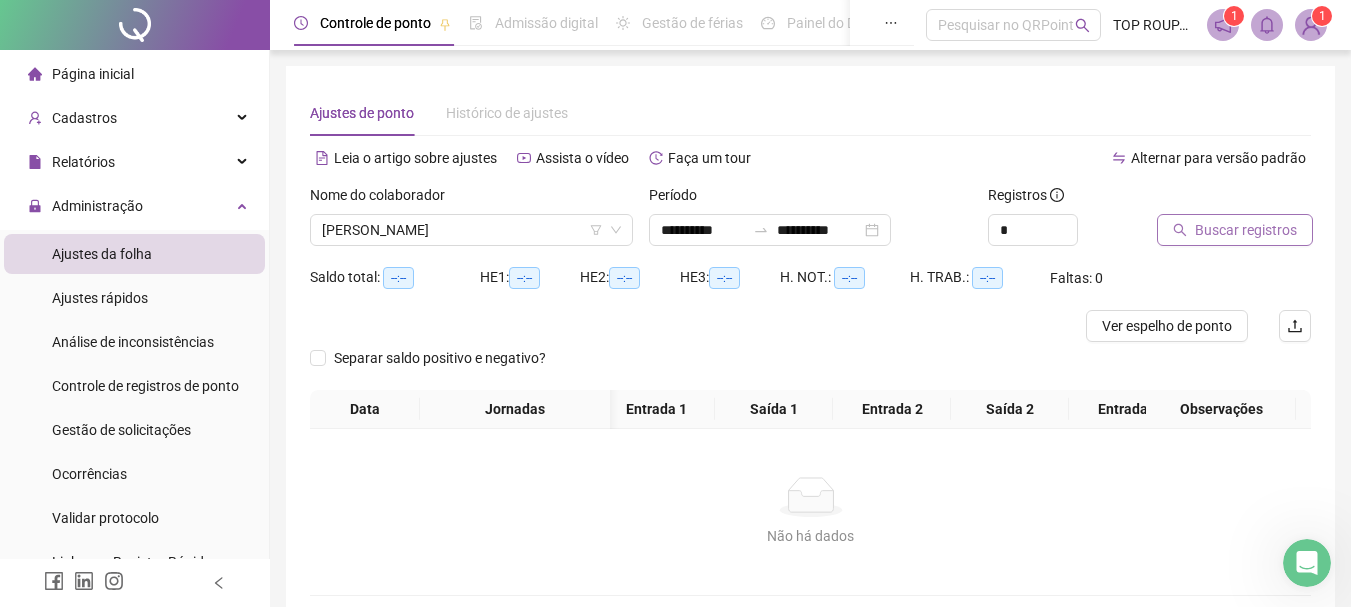click on "Buscar registros" at bounding box center (1246, 230) 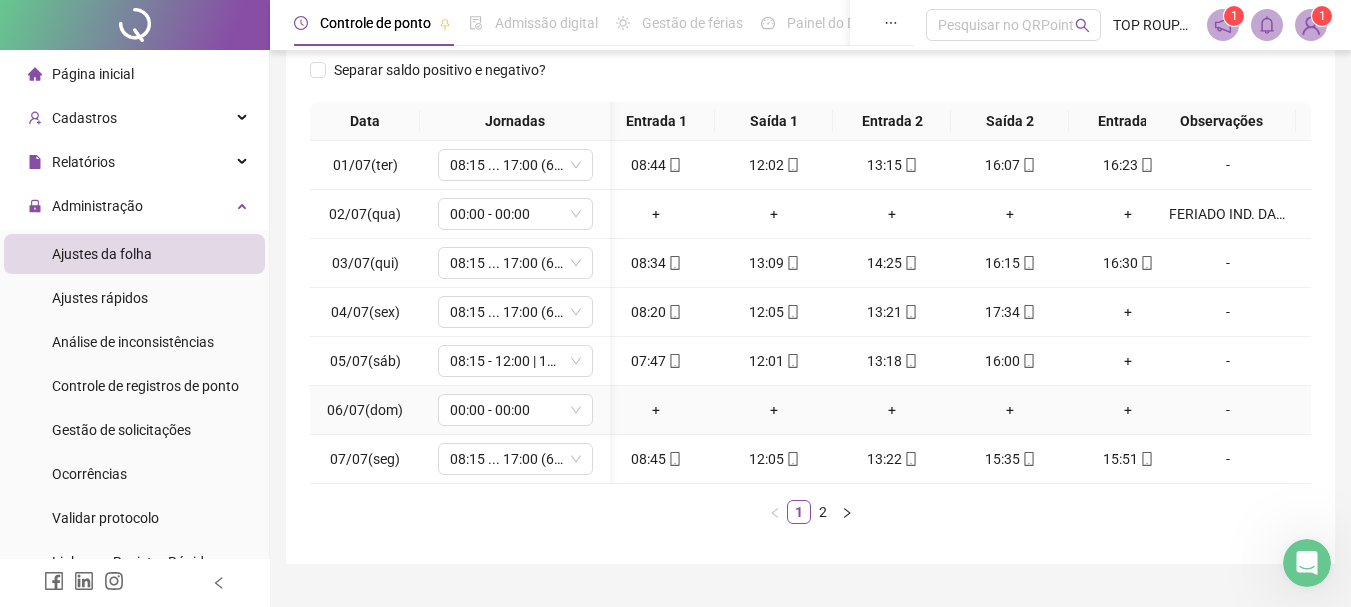 scroll, scrollTop: 362, scrollLeft: 0, axis: vertical 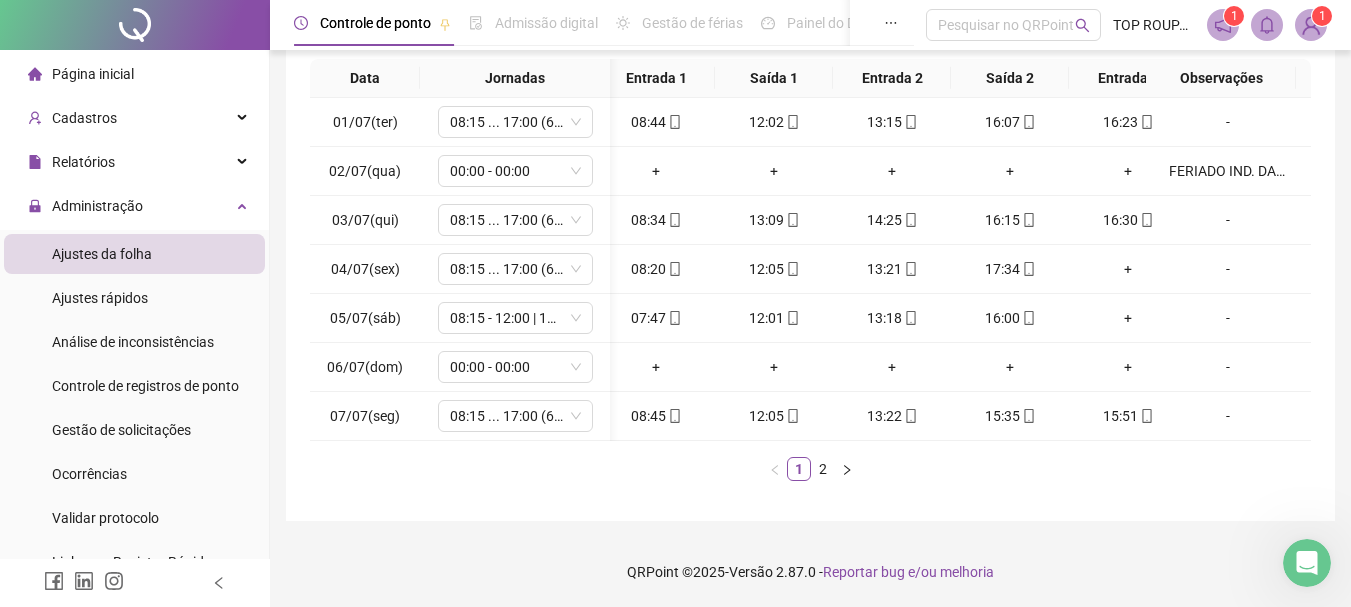 click on "Data Jornadas Entrada 1 Saída 1 Entrada 2 Saída 2 Entrada 3 Saída 3 Observações                   01/07(ter) 08:15 ... 17:00 (6 HORAS) 08:44 12:02 13:15 16:07 16:23 18:00 [DATE](qua) 00:00 - 00:00 + + + + + + FERIADO IND. DA BAHIA 03/07(qui) 08:15 ... 17:00 (6 HORAS) 08:34 13:09 14:25 16:15 16:30 18:04 [DATE](sex) 08:15 ... 17:00 (6 HORAS) 08:20 12:05 13:21 17:34 + + - 05/07(sáb) 08:15 - 12:00 | 13:15 - 16:00 07:47 12:01 13:18 16:00 + + - 06/07(dom) 00:00 - 00:00 + + + + + + - 07/07(seg) 08:15 ... 17:00 (6 HORAS) 08:45 12:05 13:22 15:35 15:51 17:01 - 1 2" at bounding box center (810, 278) 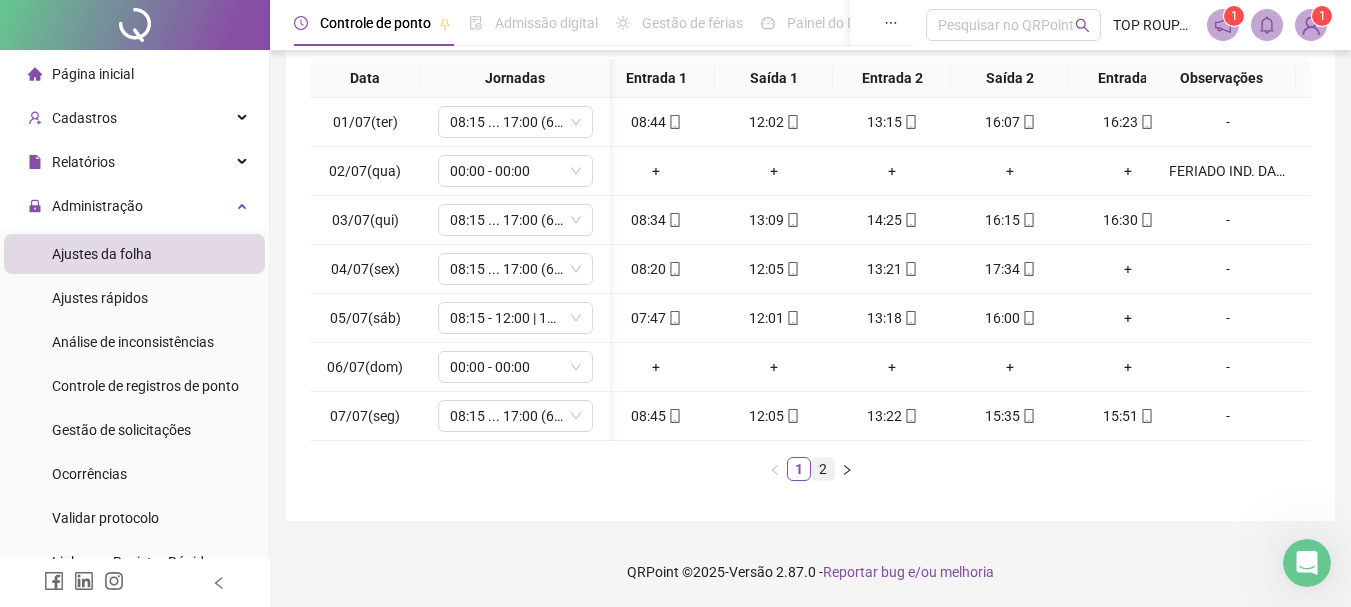 click on "2" at bounding box center (823, 469) 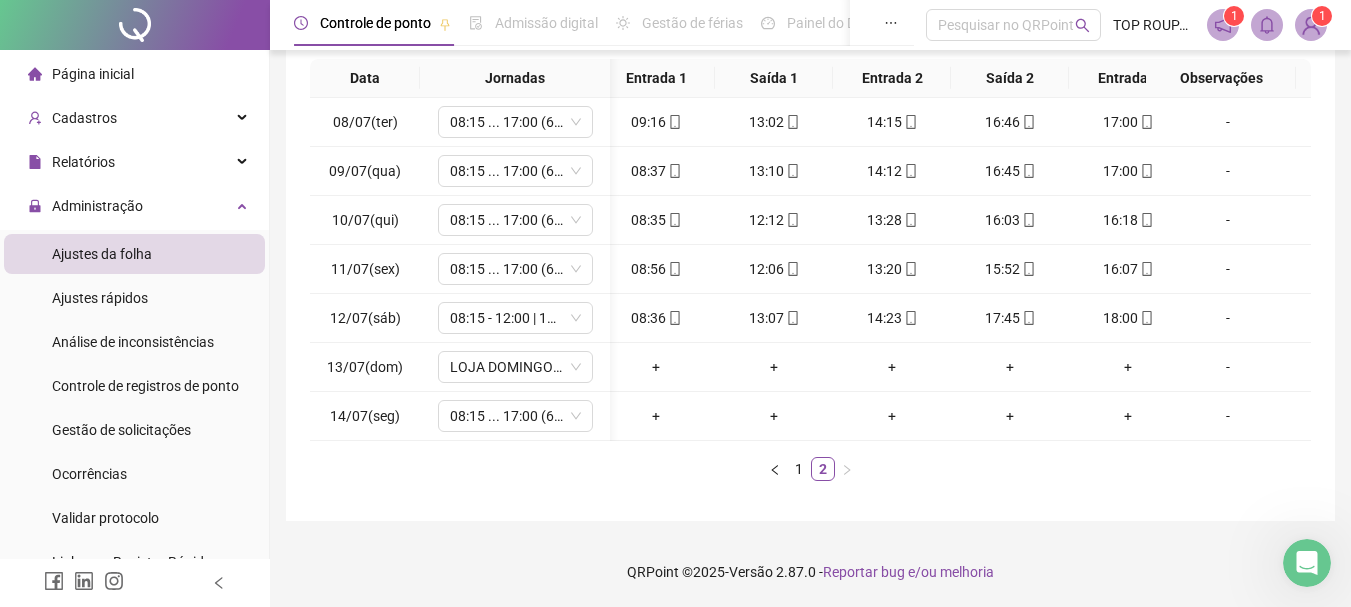 scroll, scrollTop: 0, scrollLeft: 0, axis: both 